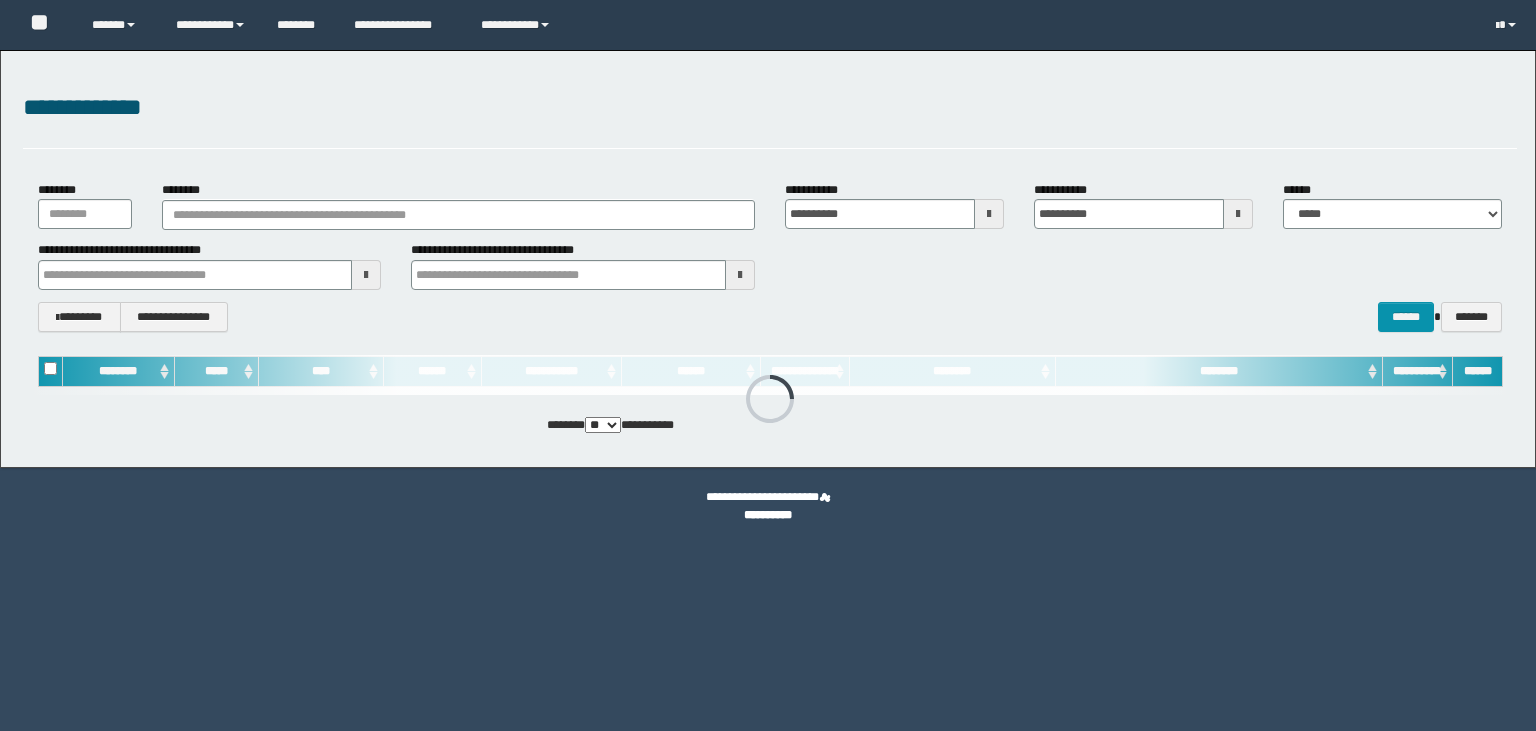 scroll, scrollTop: 0, scrollLeft: 0, axis: both 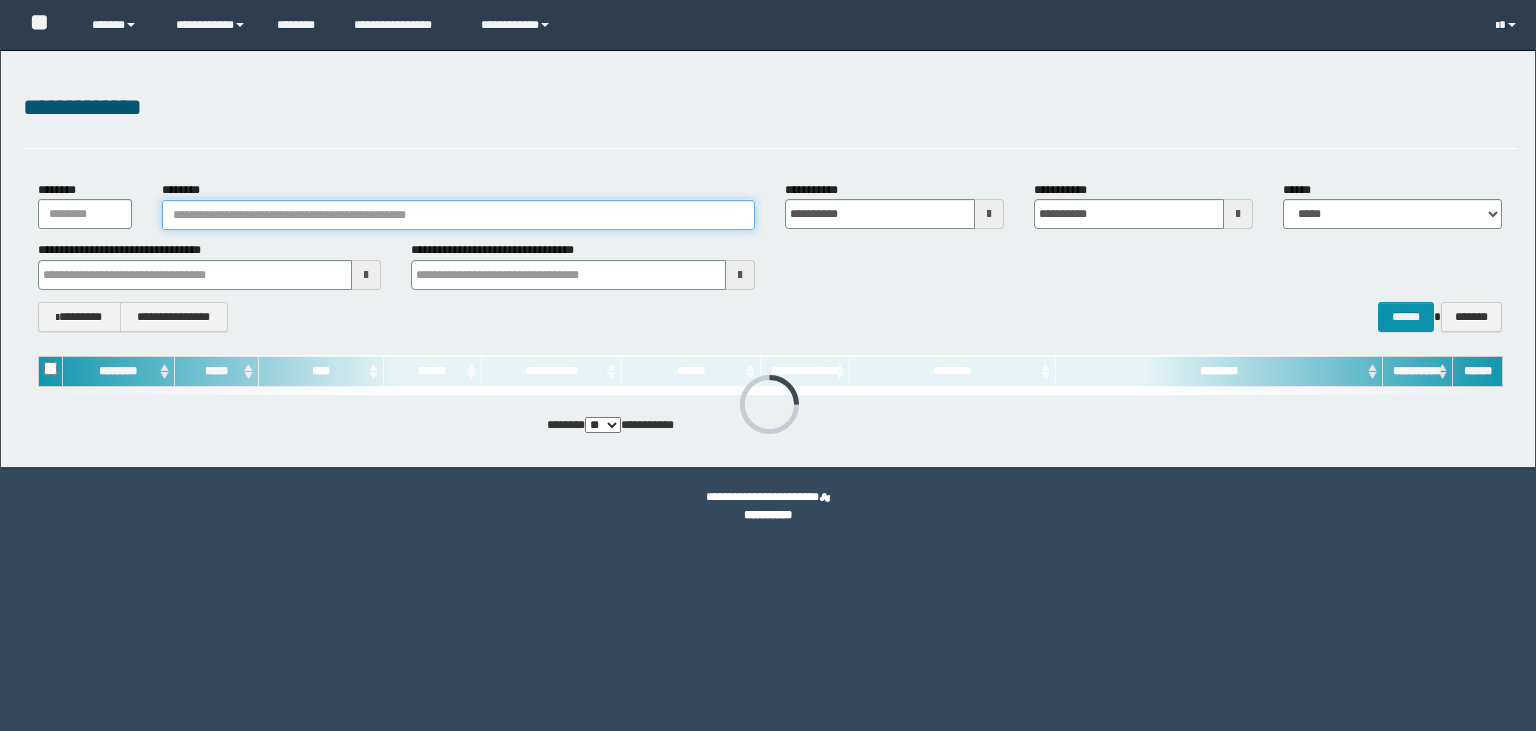 click on "********" at bounding box center [458, 215] 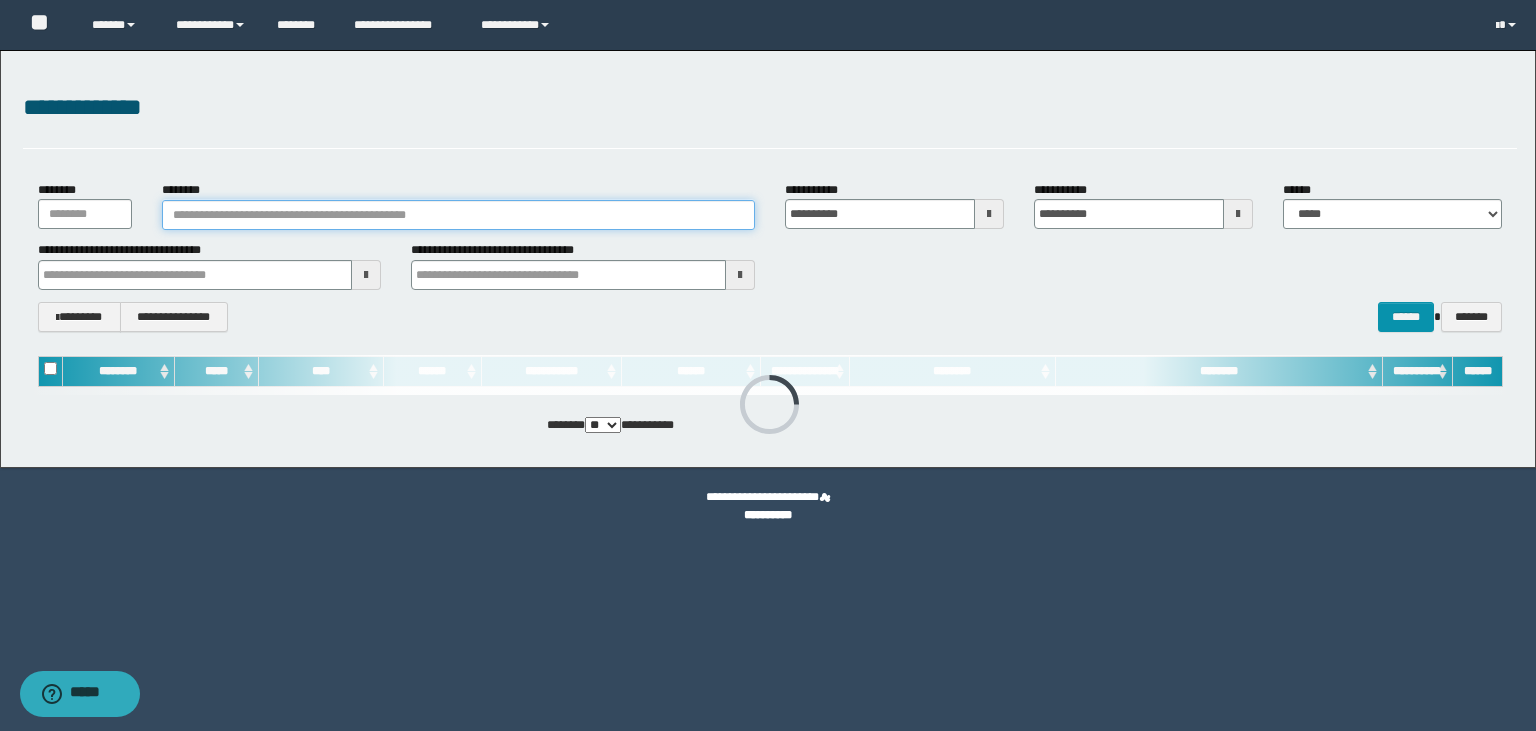 paste on "**********" 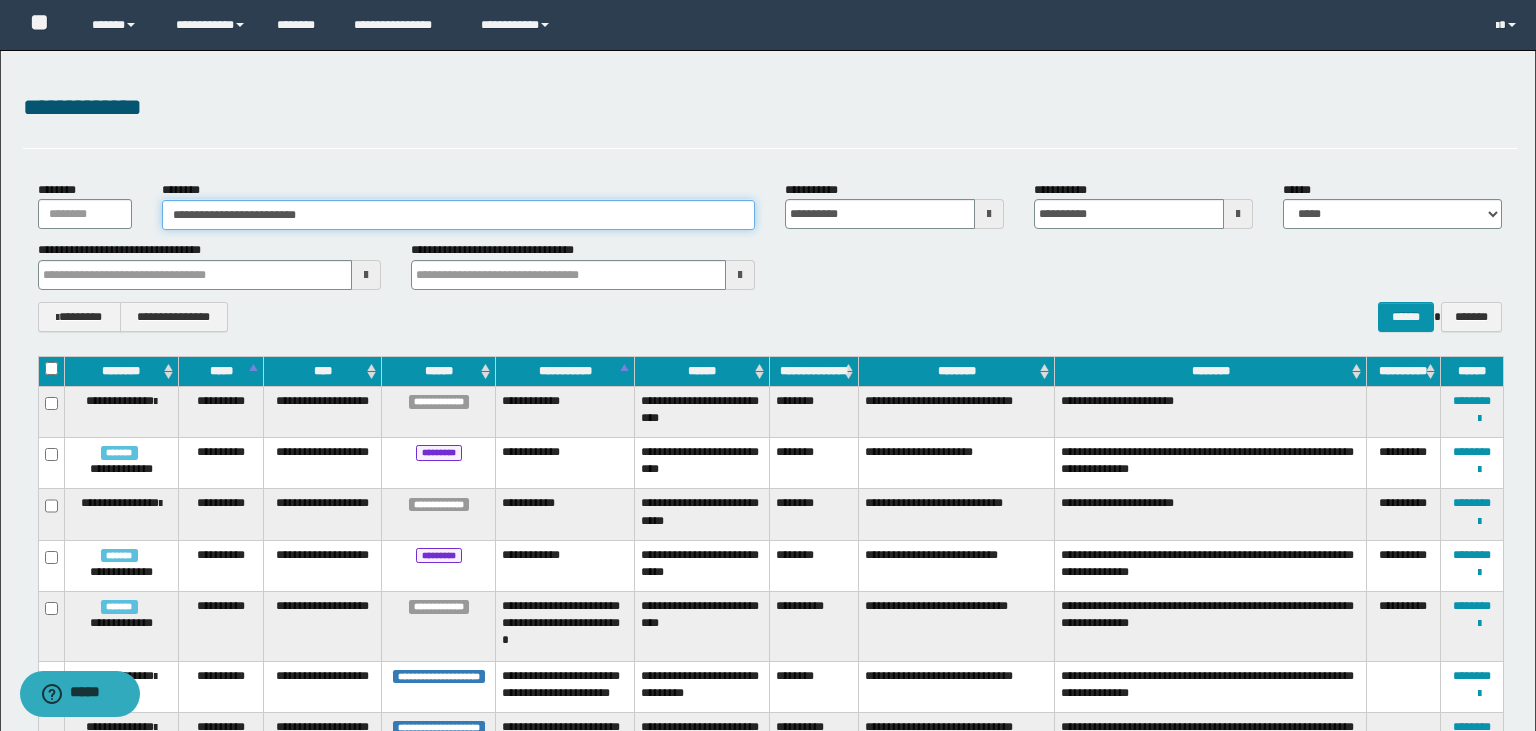 type on "**********" 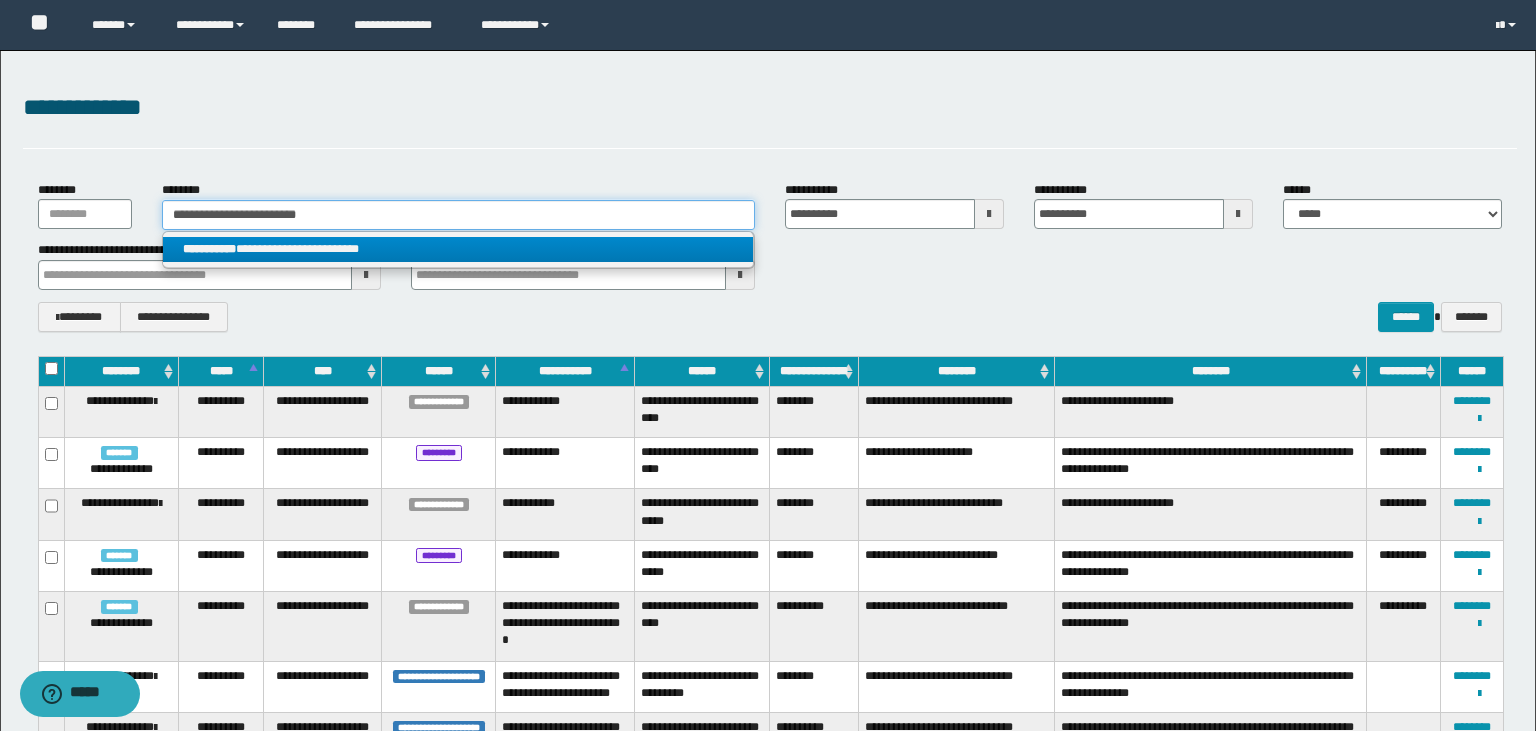 type on "**********" 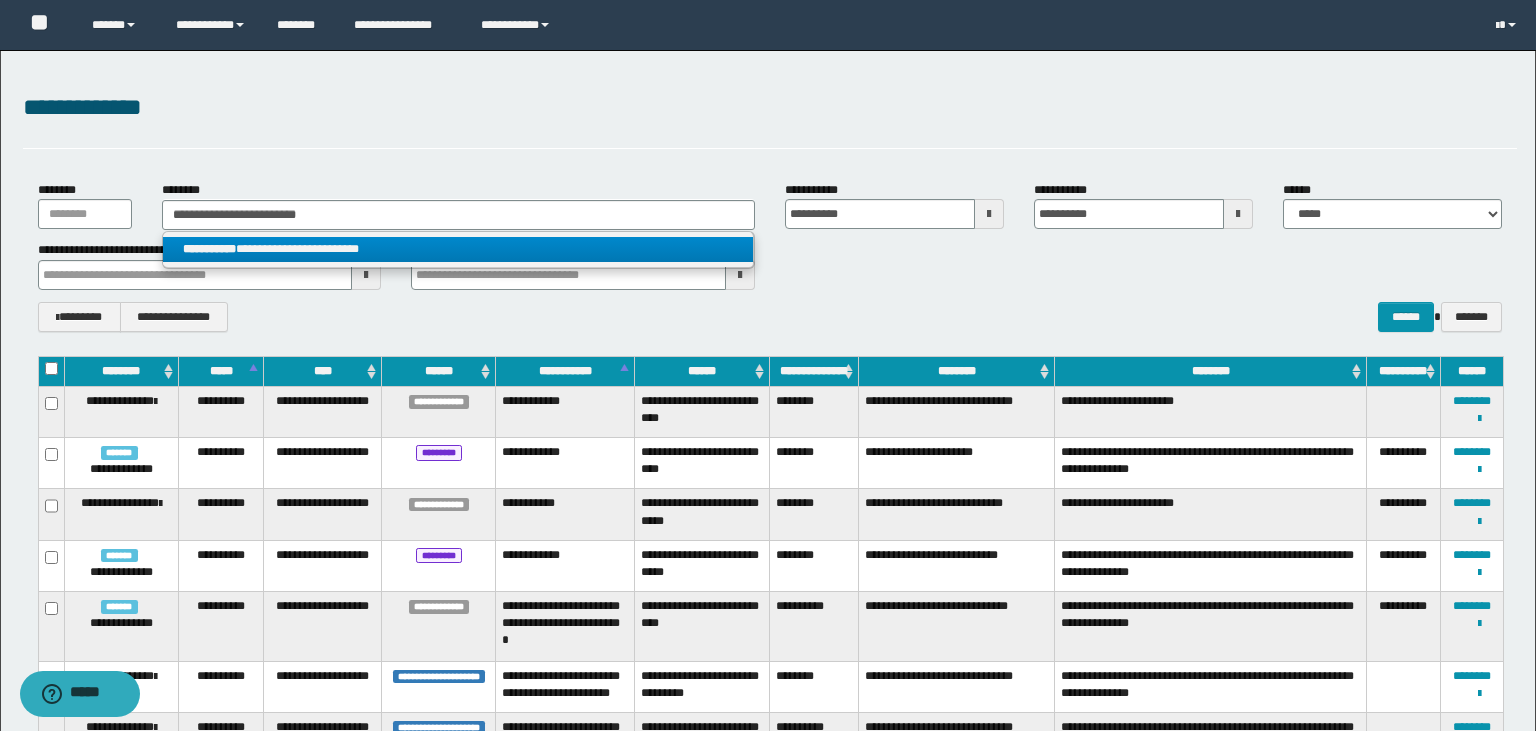 click on "**********" at bounding box center [458, 249] 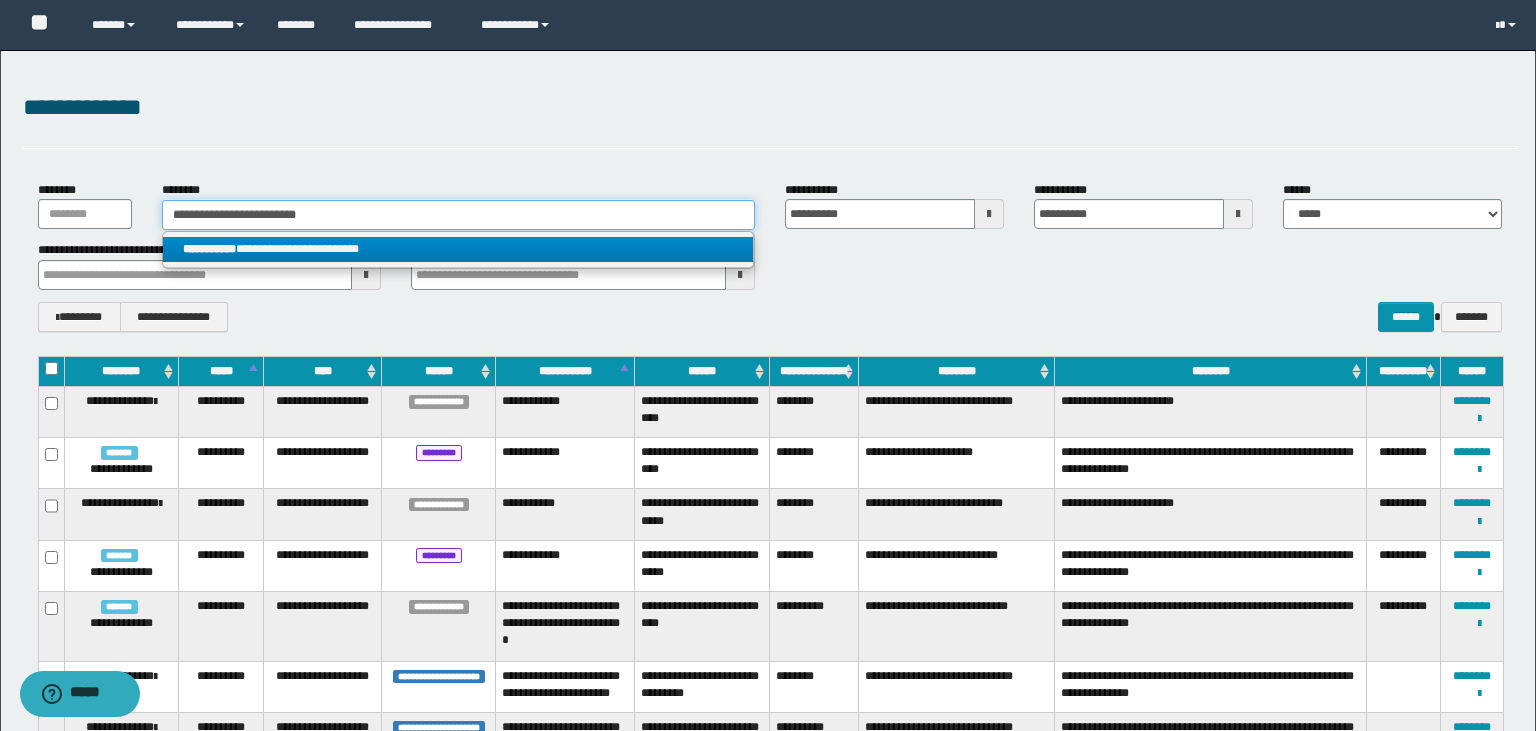type 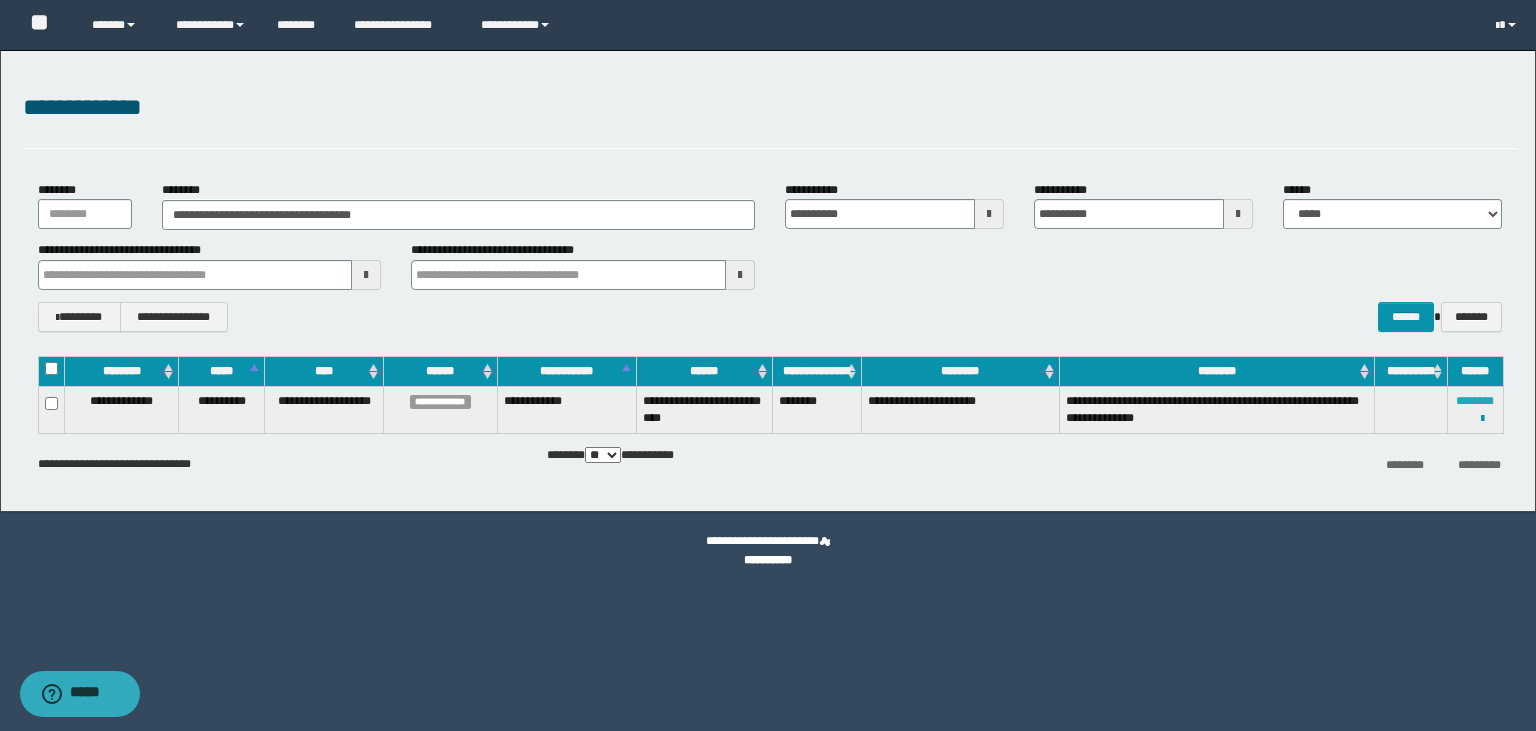 click on "********" at bounding box center [1475, 401] 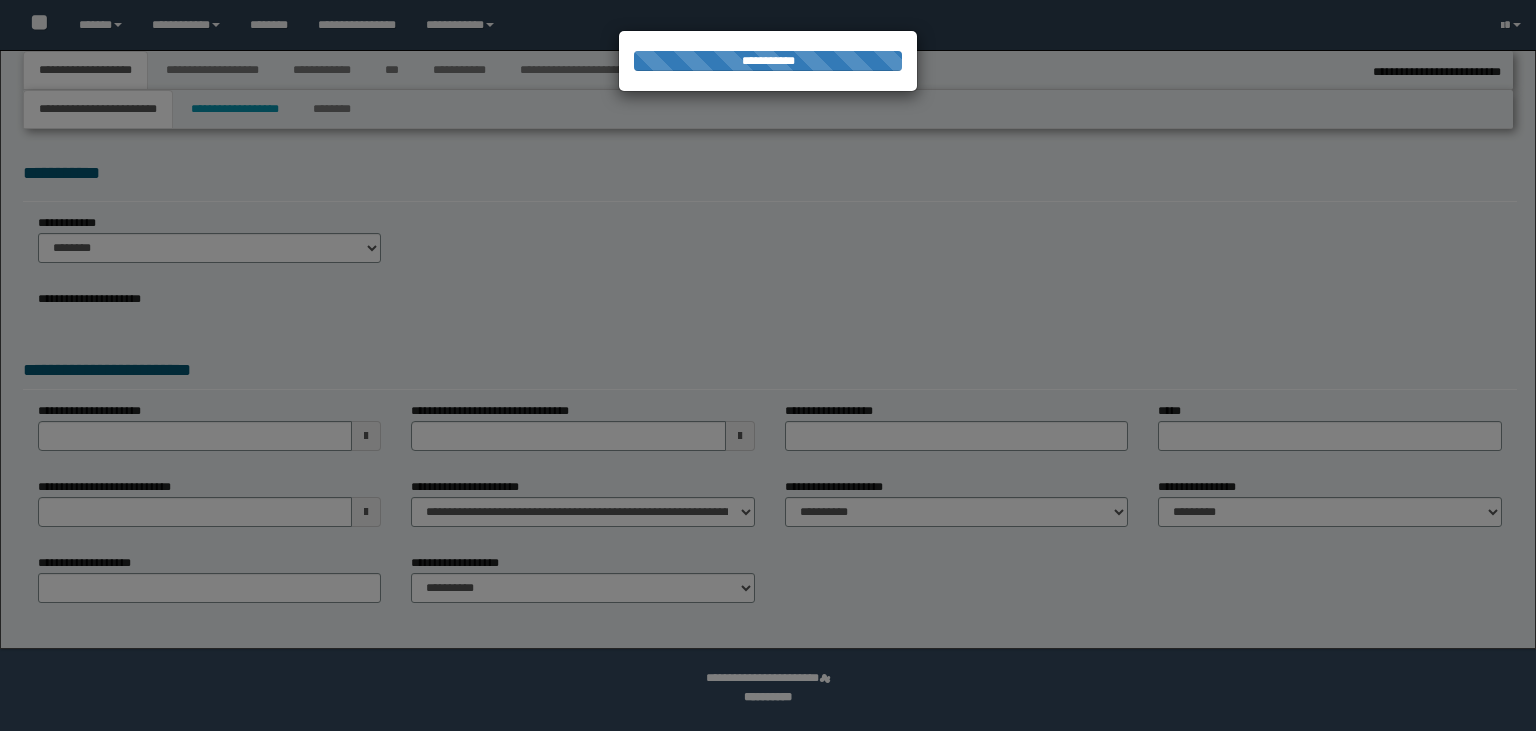select on "*" 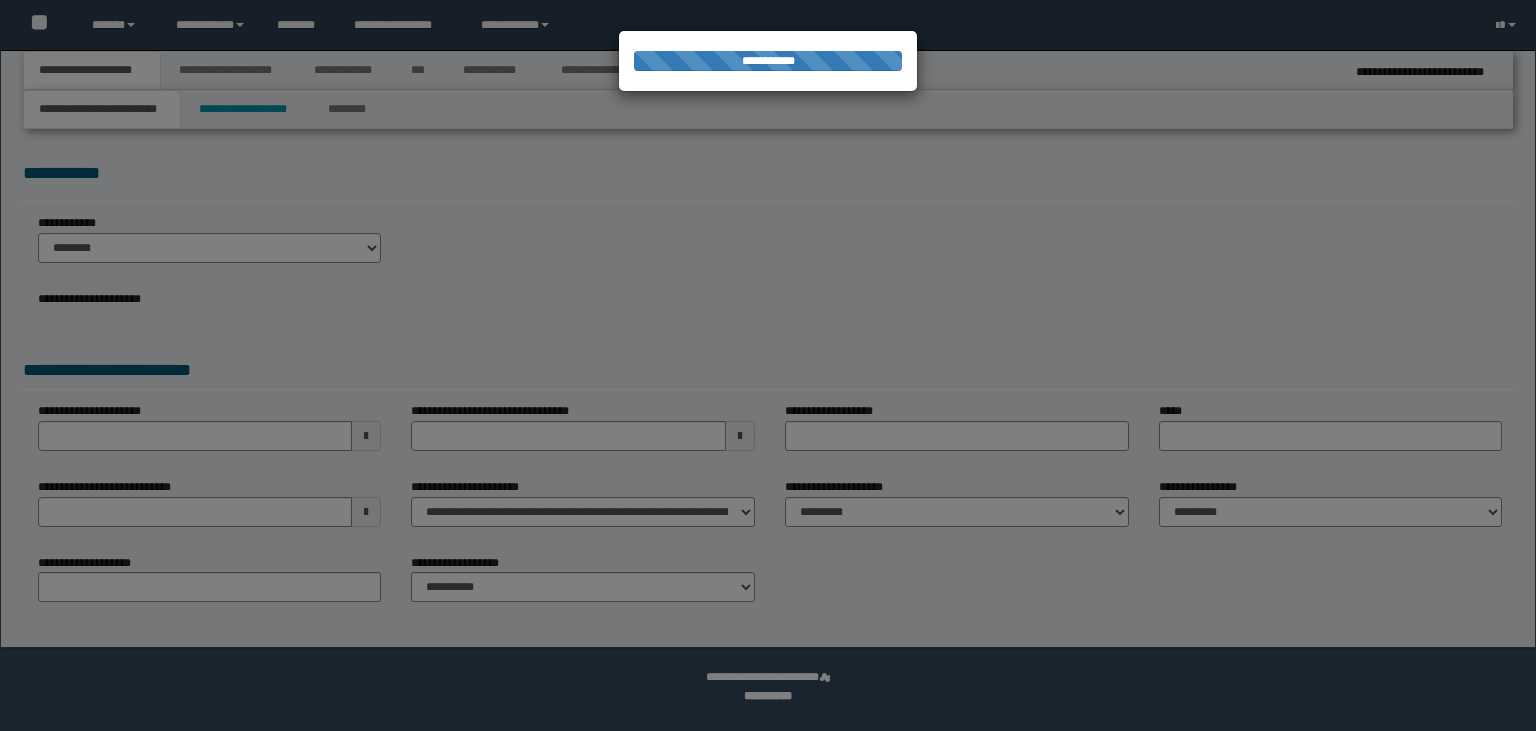 scroll, scrollTop: 0, scrollLeft: 0, axis: both 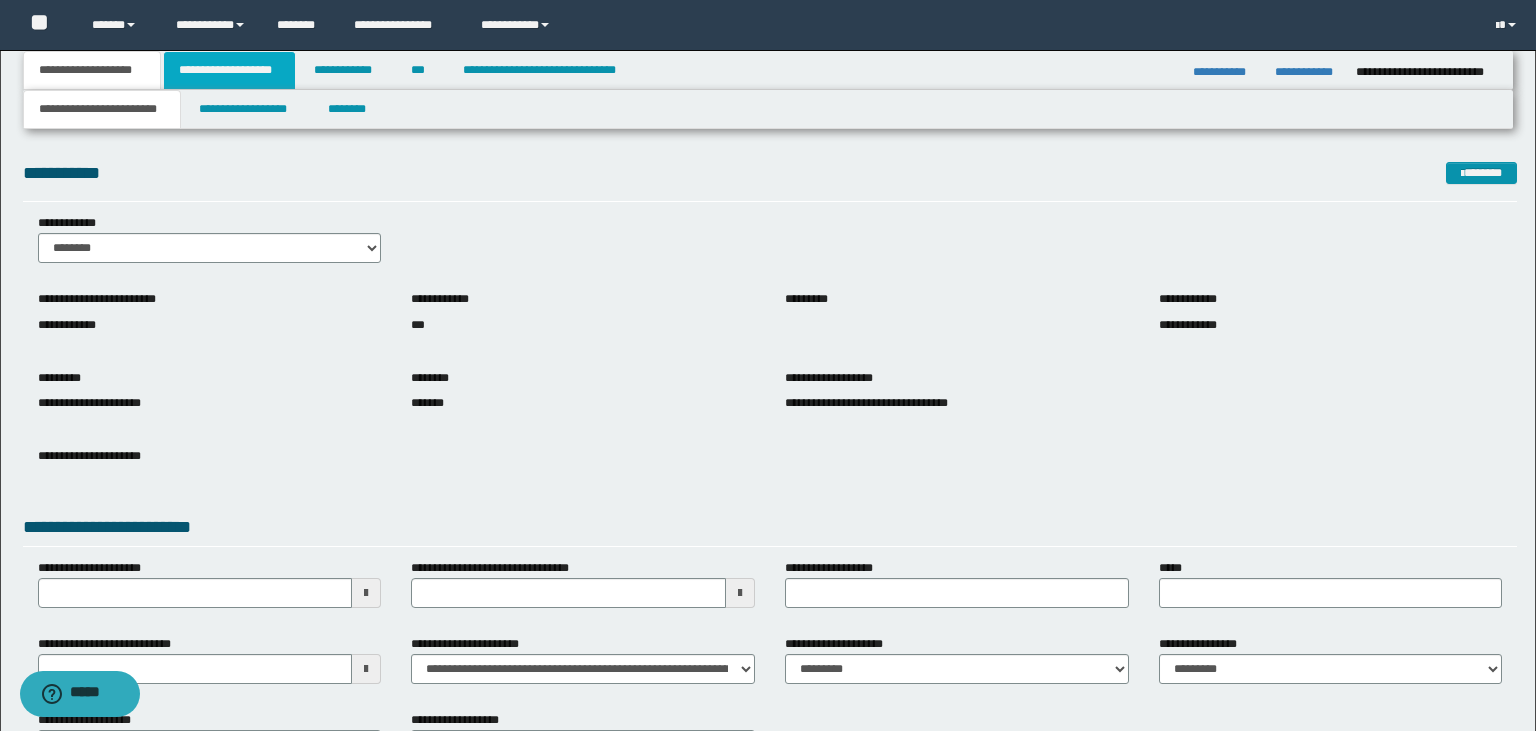 click on "**********" at bounding box center (229, 70) 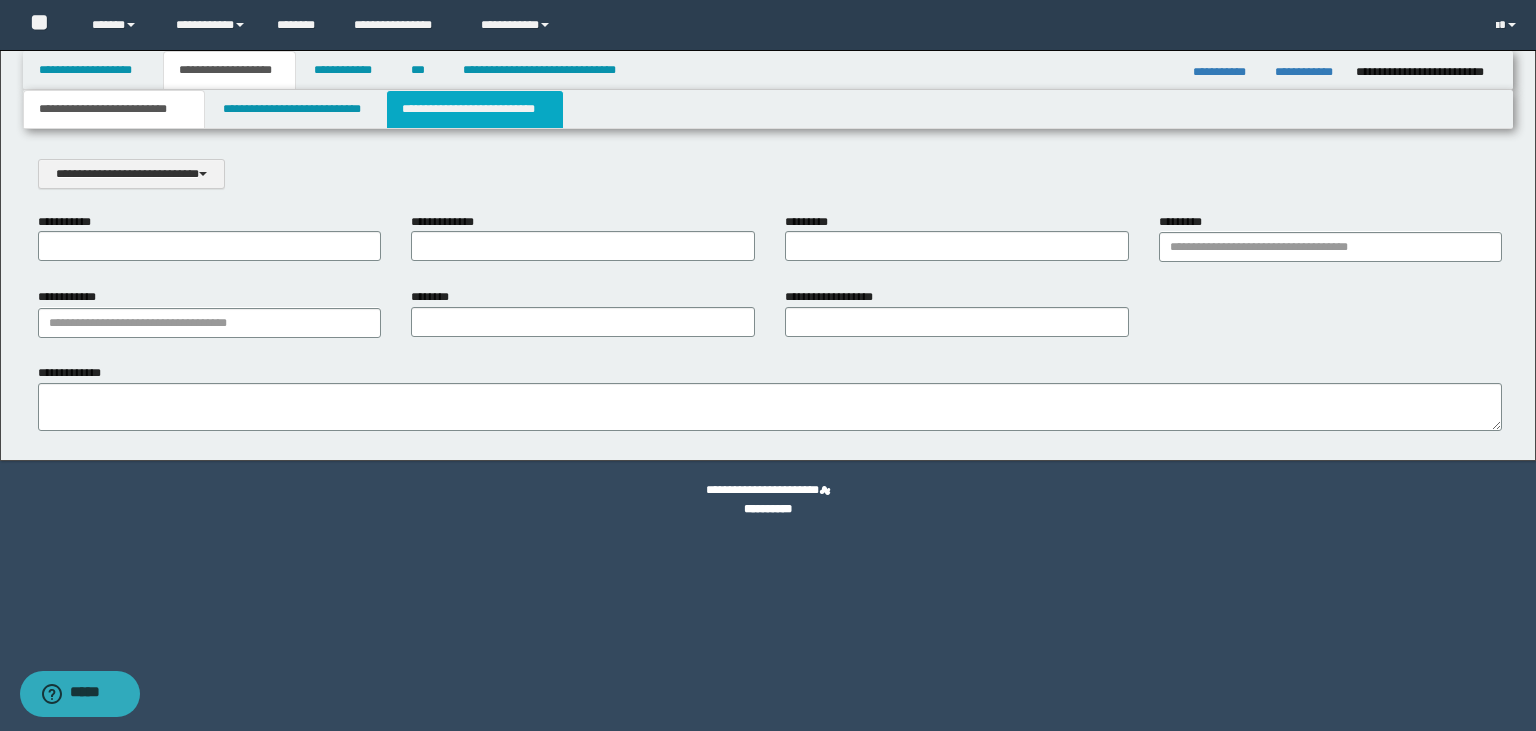click on "**********" at bounding box center (475, 109) 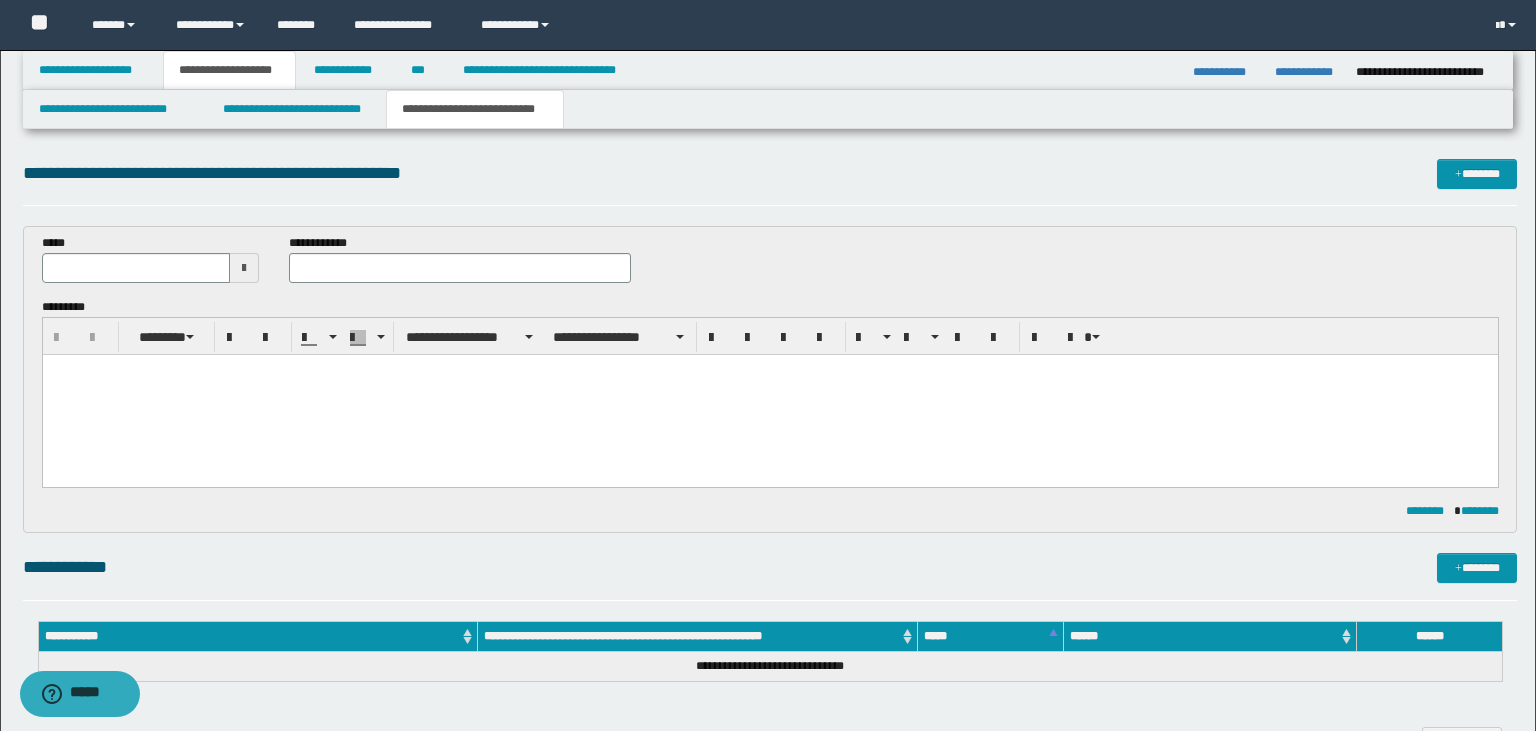 scroll, scrollTop: 0, scrollLeft: 0, axis: both 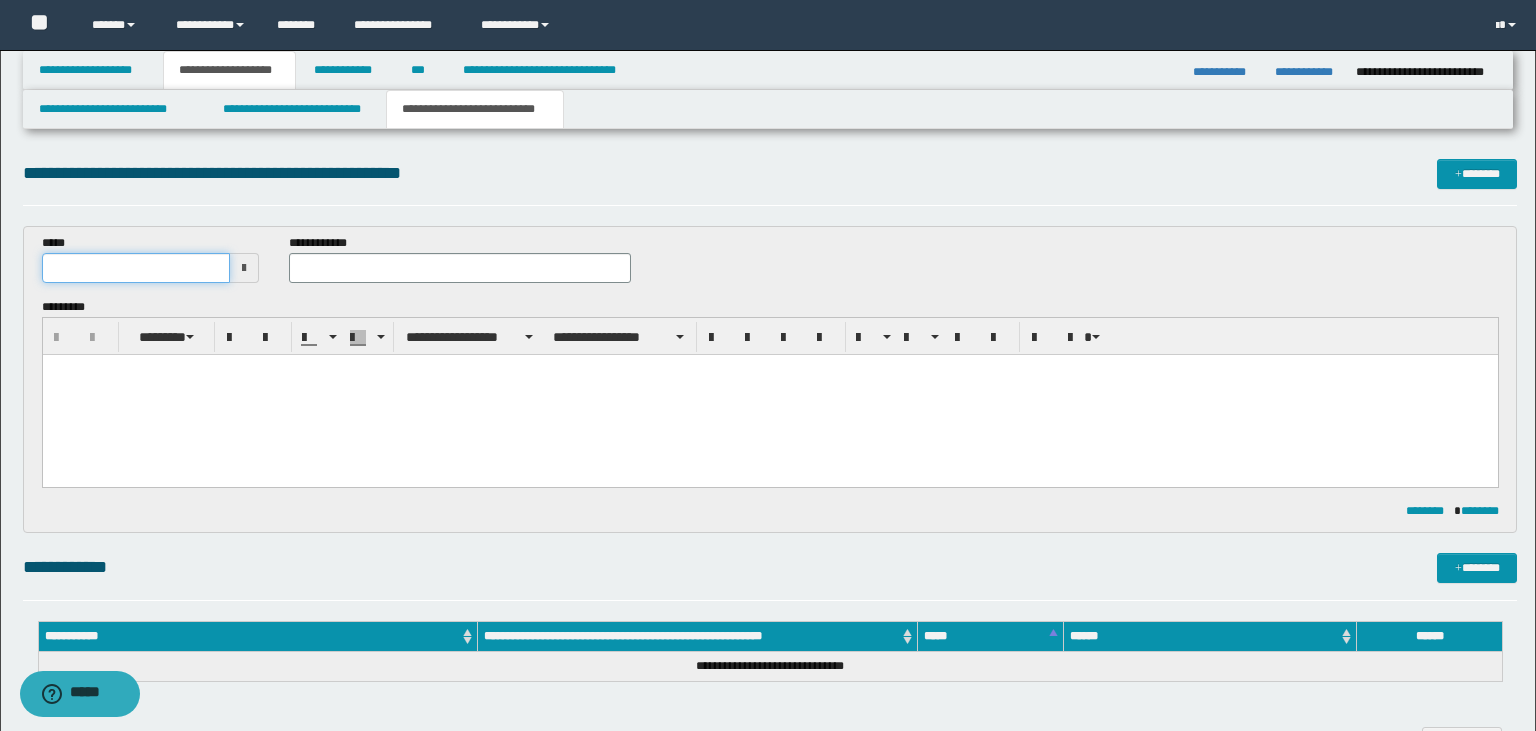 click at bounding box center [136, 268] 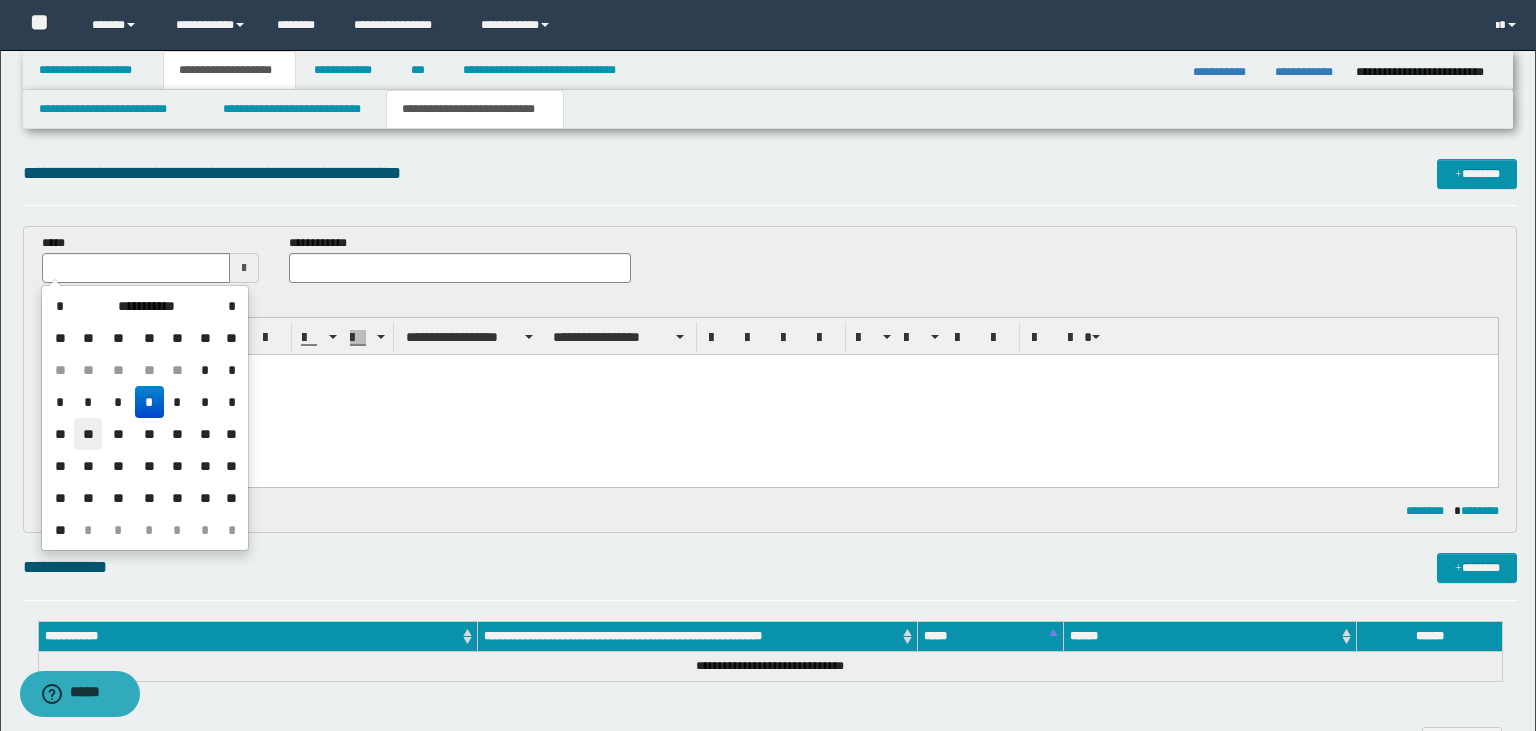 click on "**" at bounding box center [88, 434] 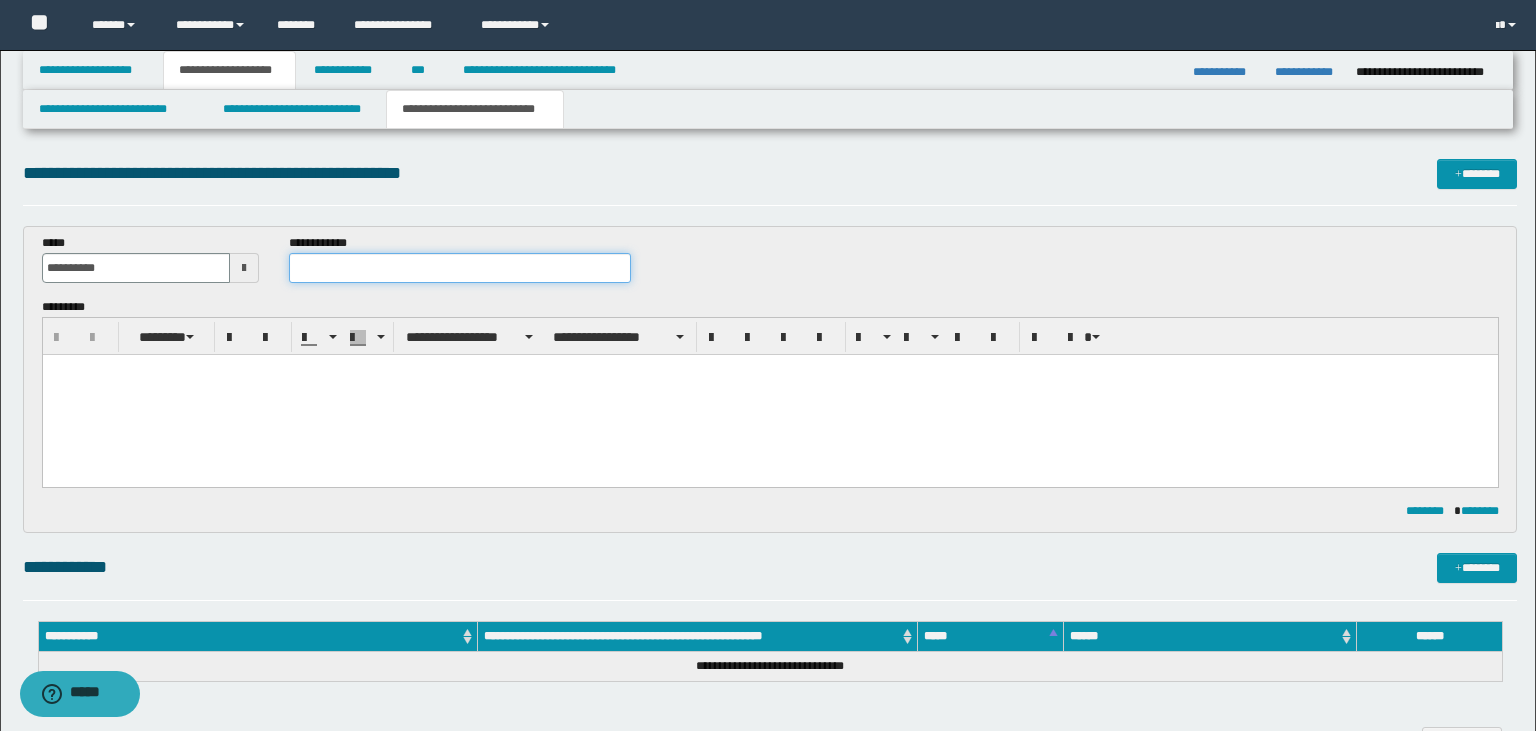 click at bounding box center [460, 268] 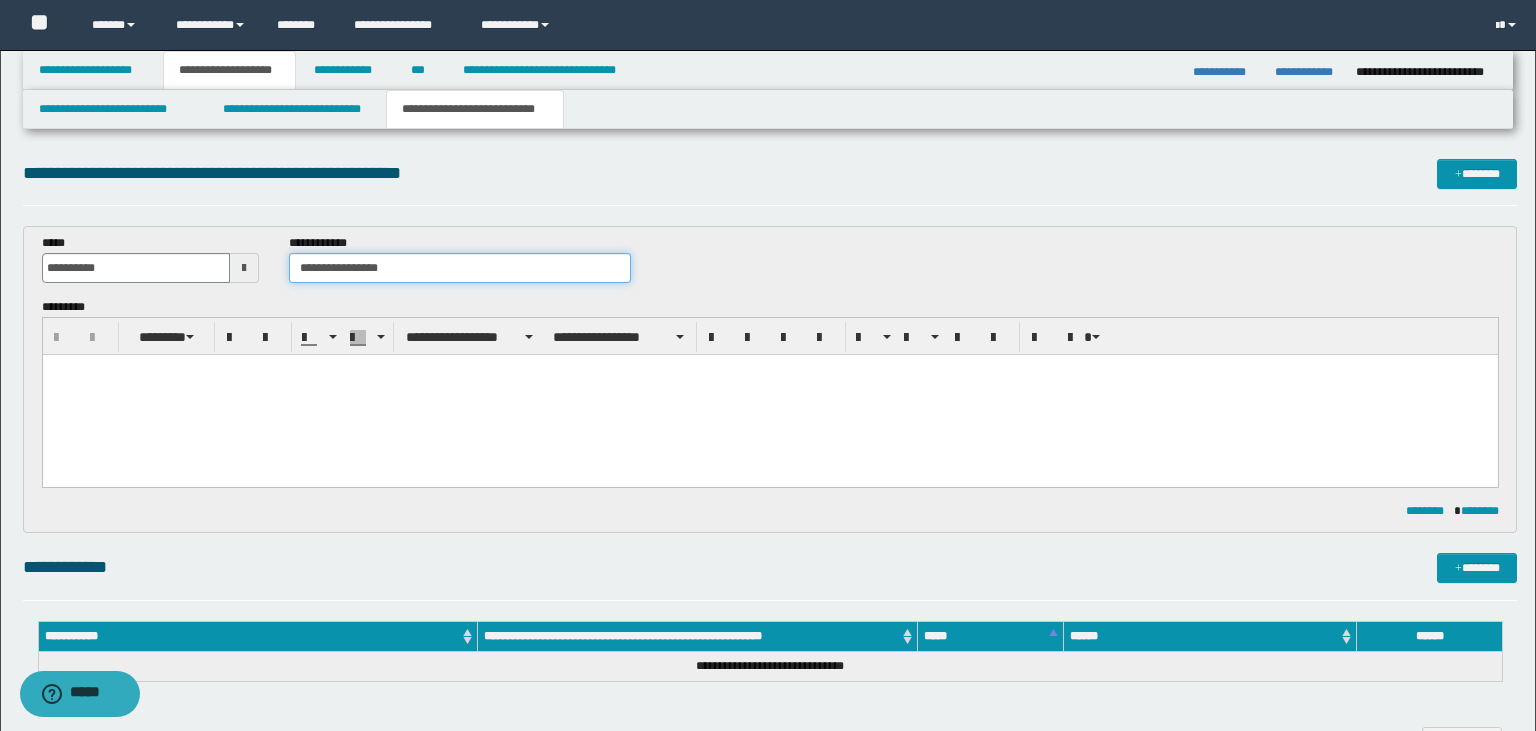 type on "**********" 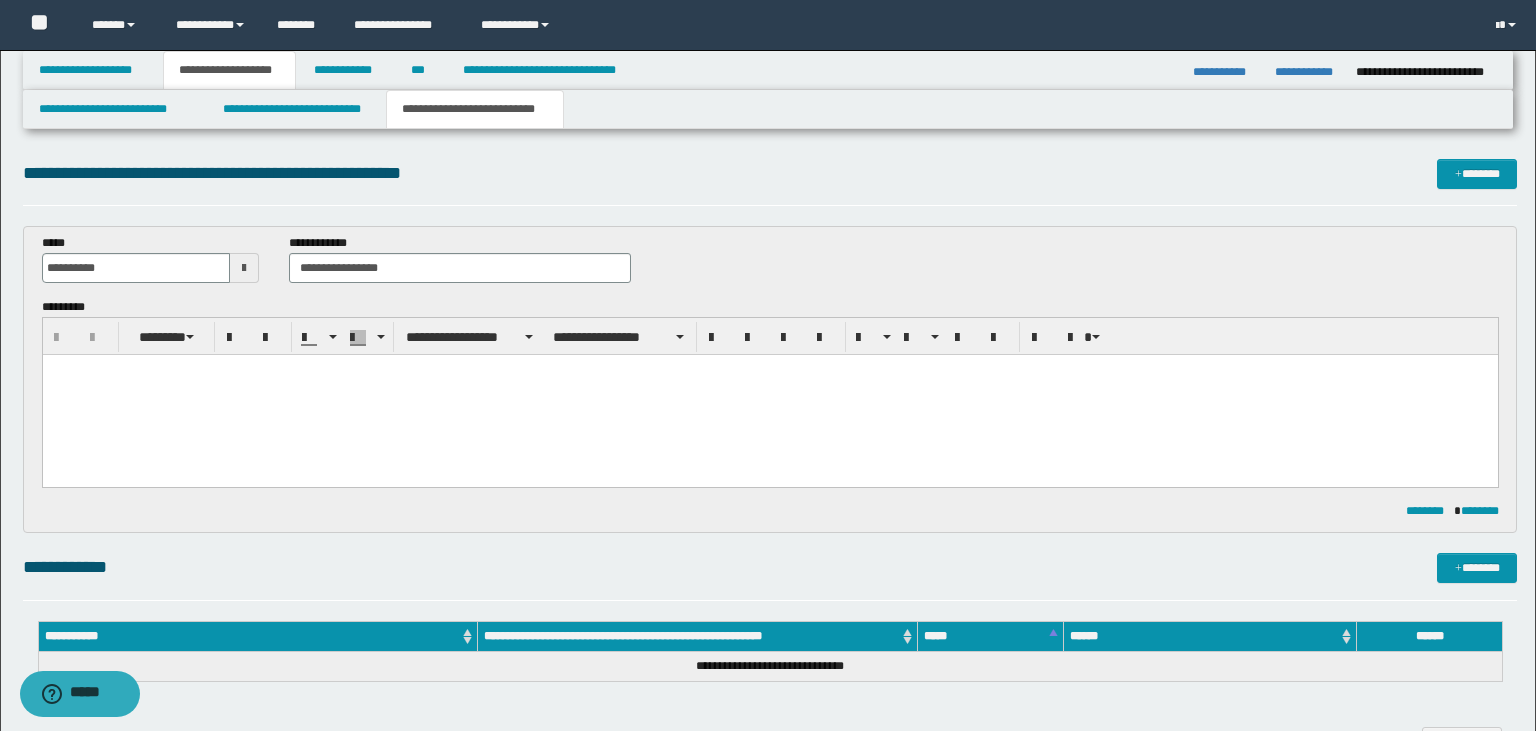 click at bounding box center (769, 394) 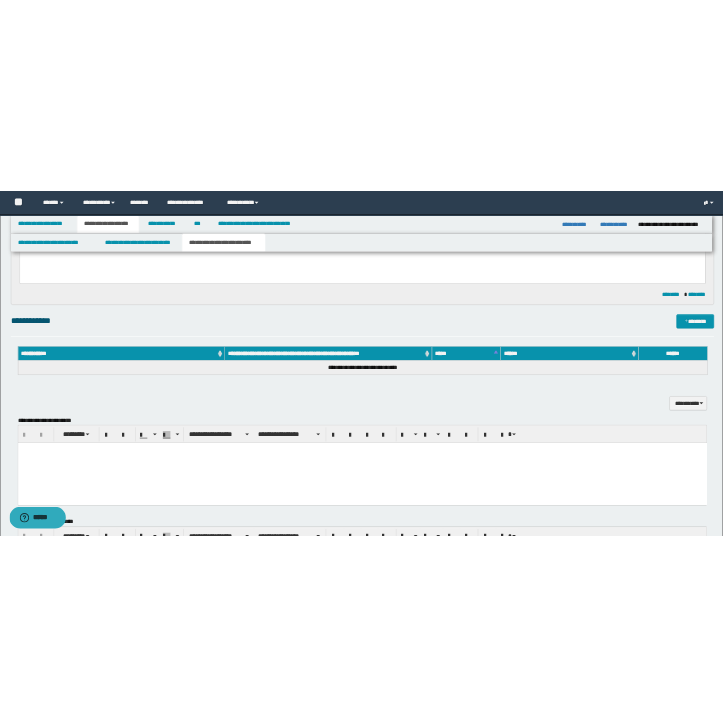 scroll, scrollTop: 291, scrollLeft: 0, axis: vertical 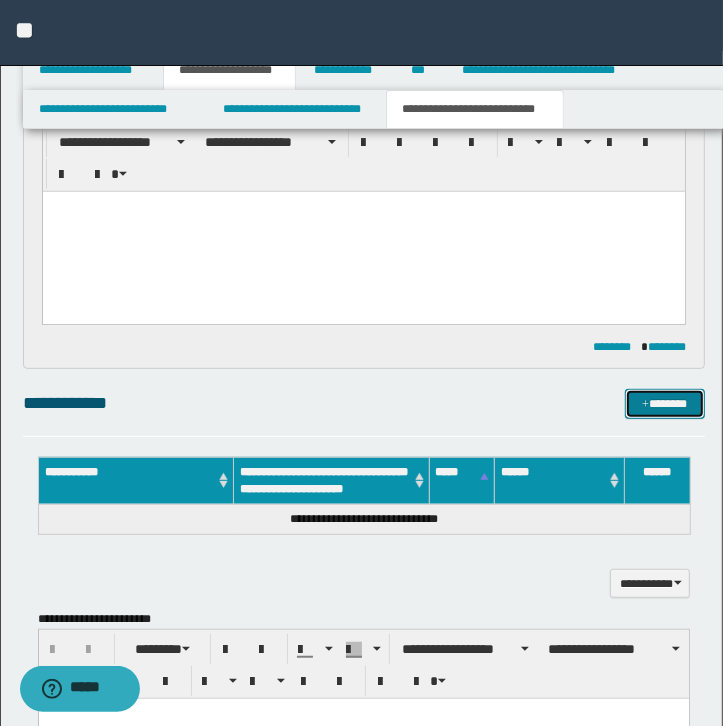 click on "*******" at bounding box center [665, 404] 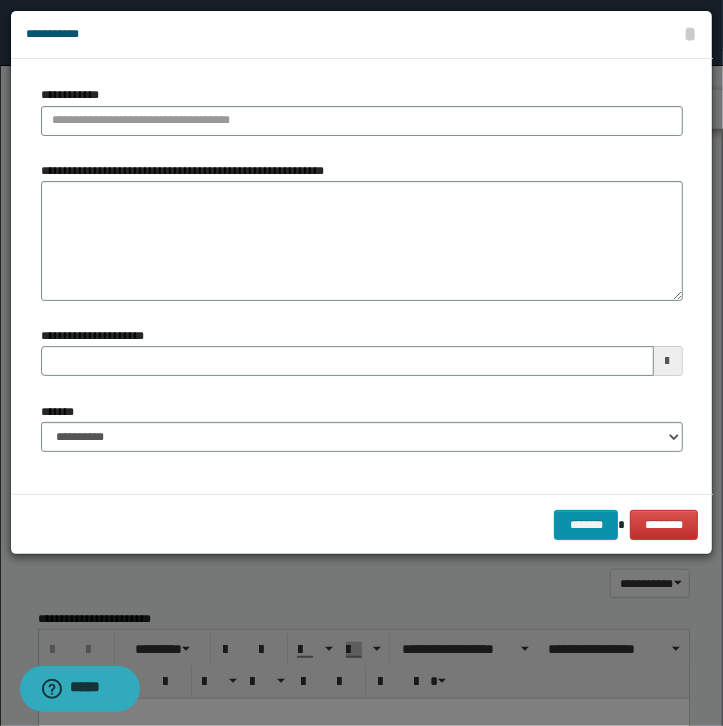 type 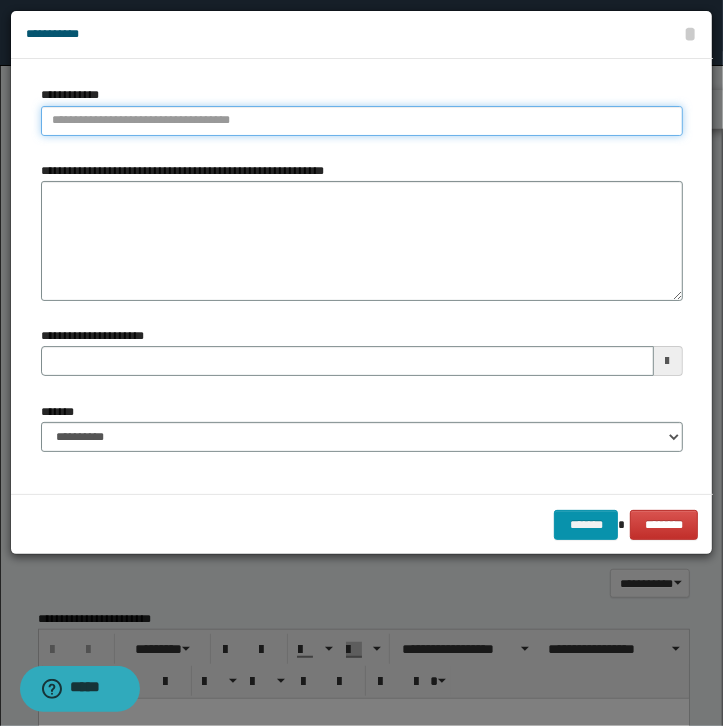 click on "**********" at bounding box center [362, 121] 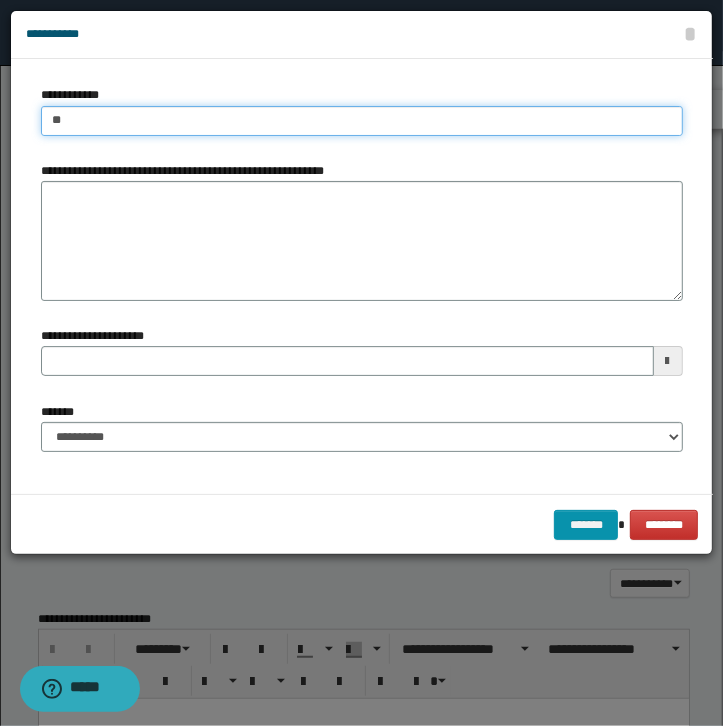 type on "***" 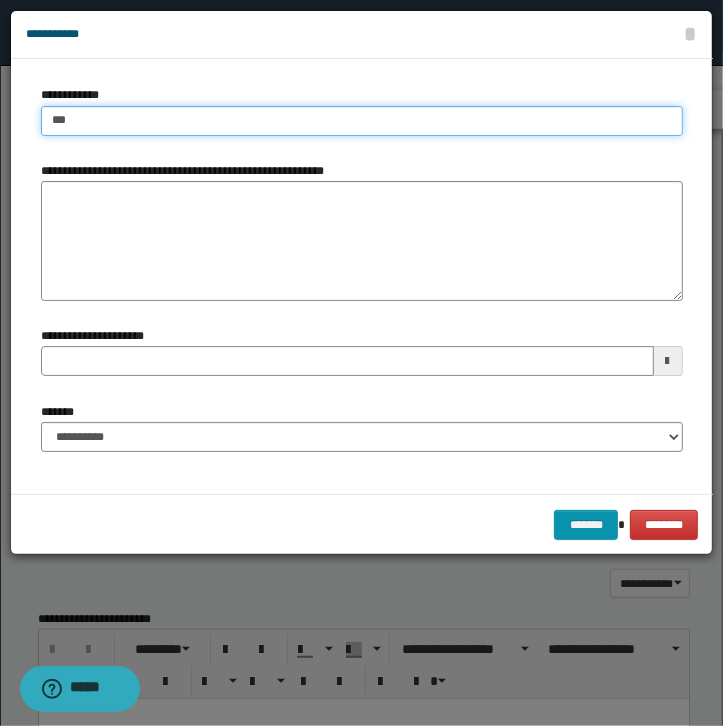 type on "***" 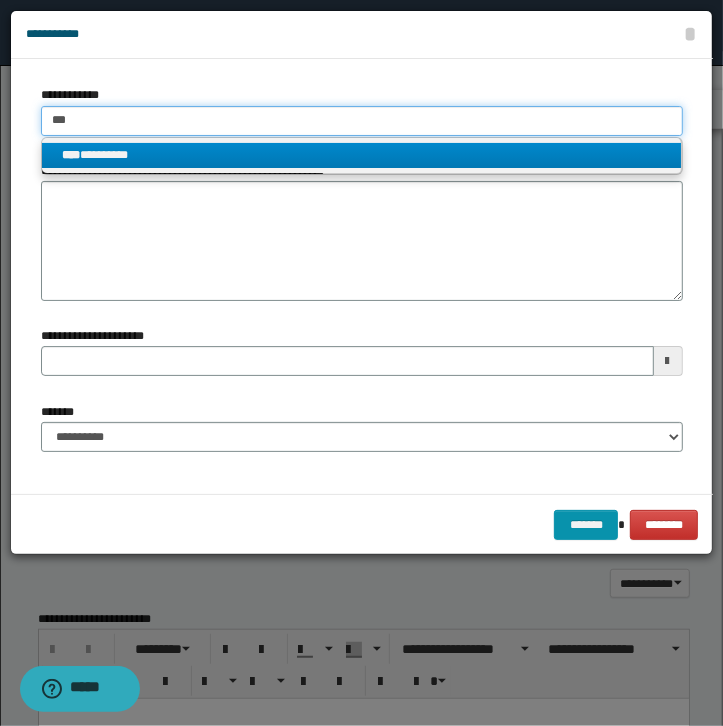 type on "***" 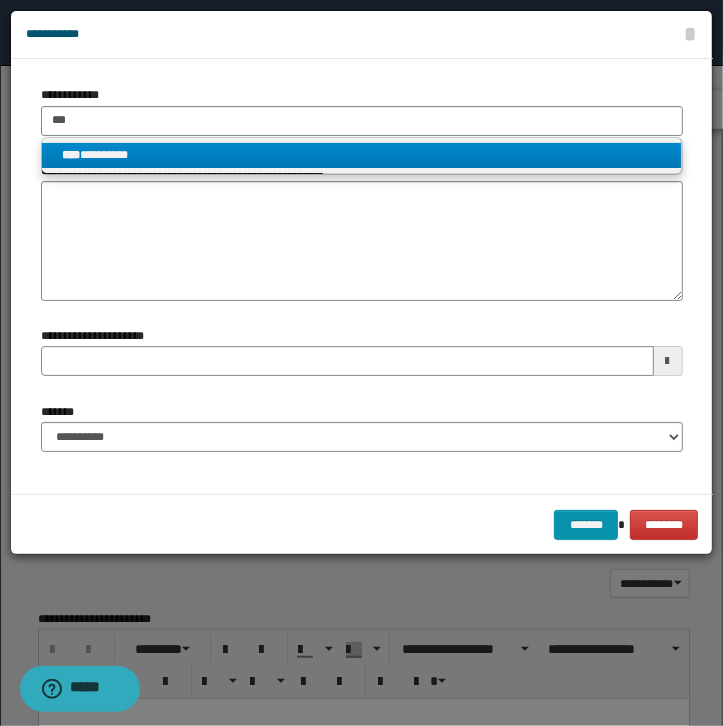 click on "**** *********" at bounding box center [361, 155] 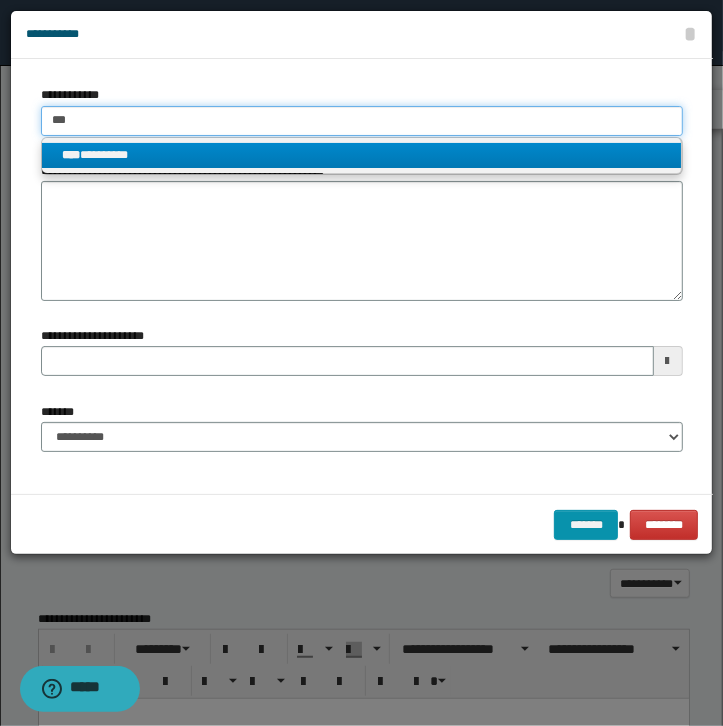 type 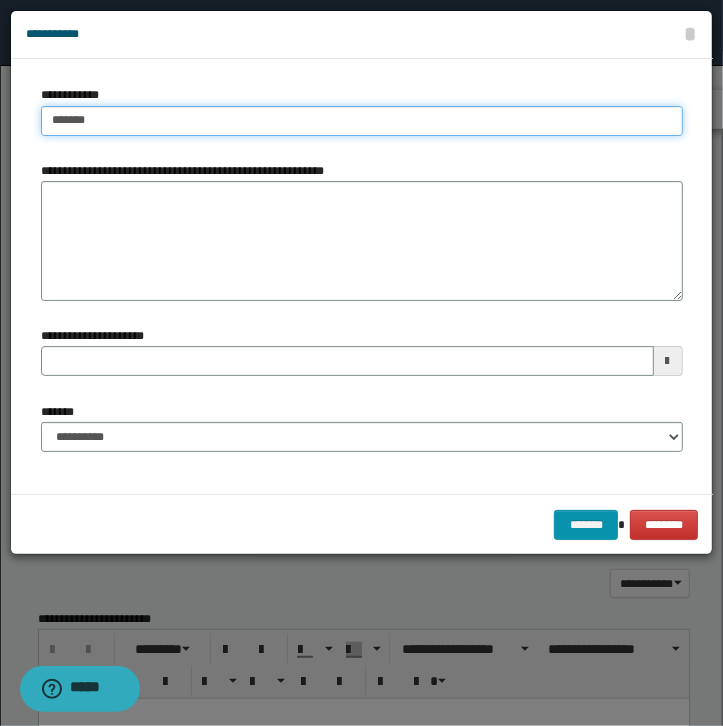 type 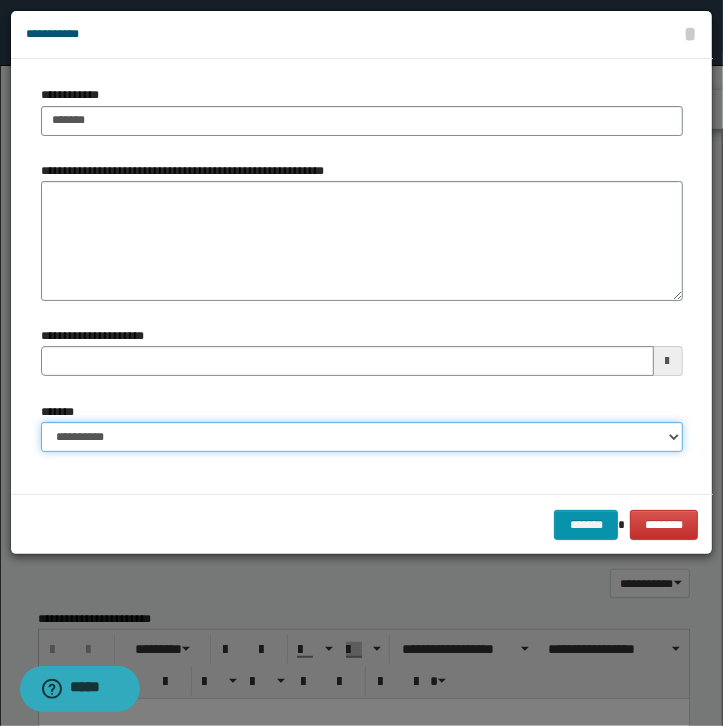 click on "**********" at bounding box center [362, 437] 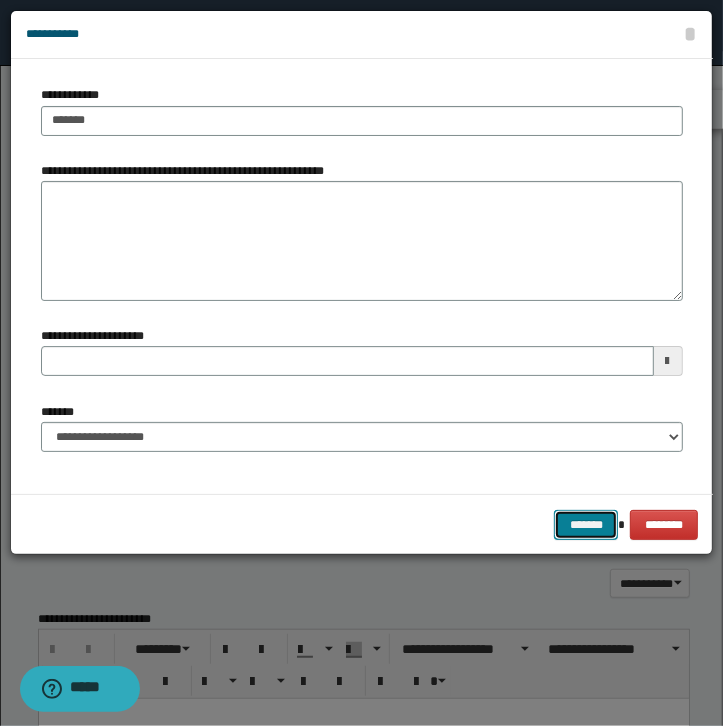 click on "*******" at bounding box center (586, 525) 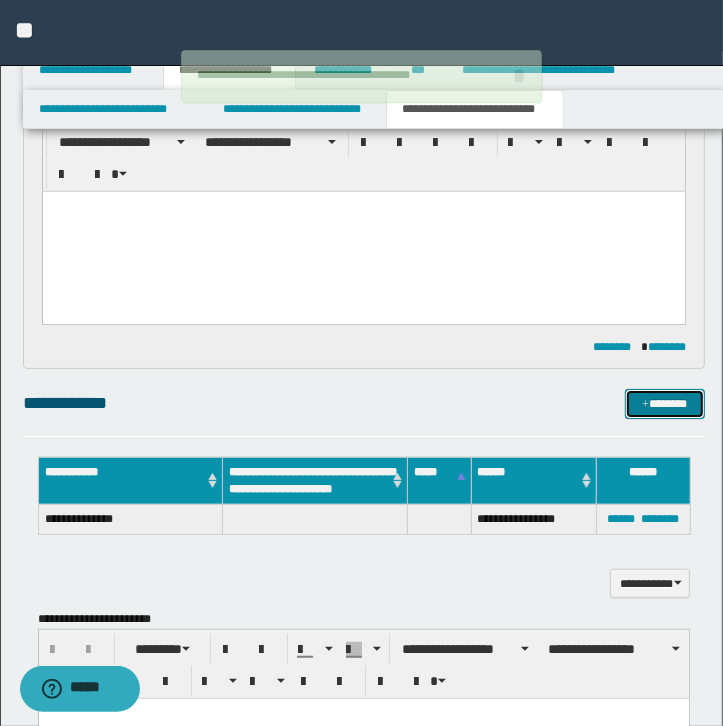 type 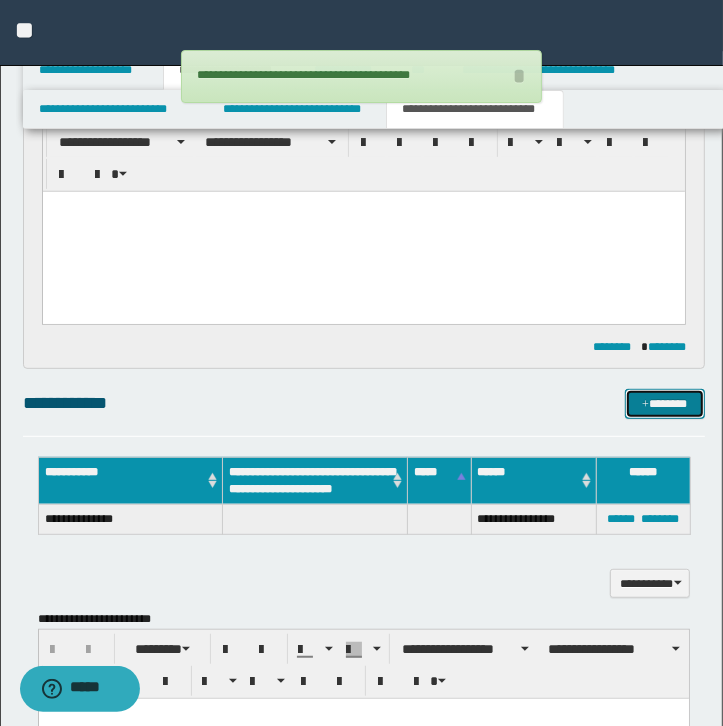 click on "*******" at bounding box center [665, 404] 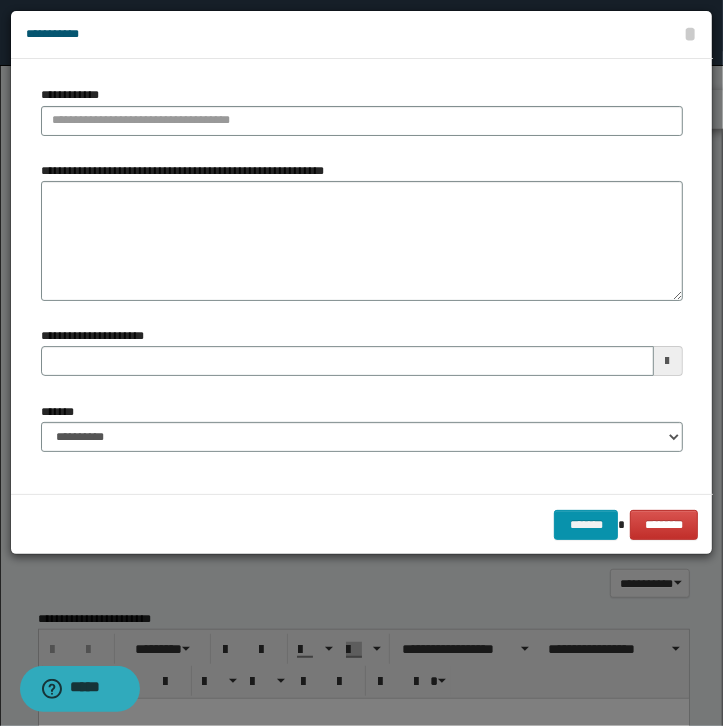 type 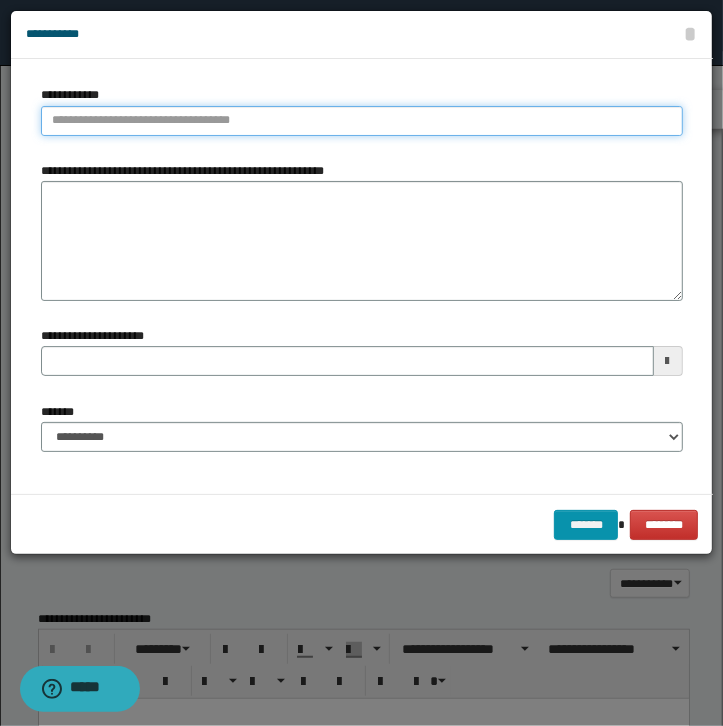 type on "**********" 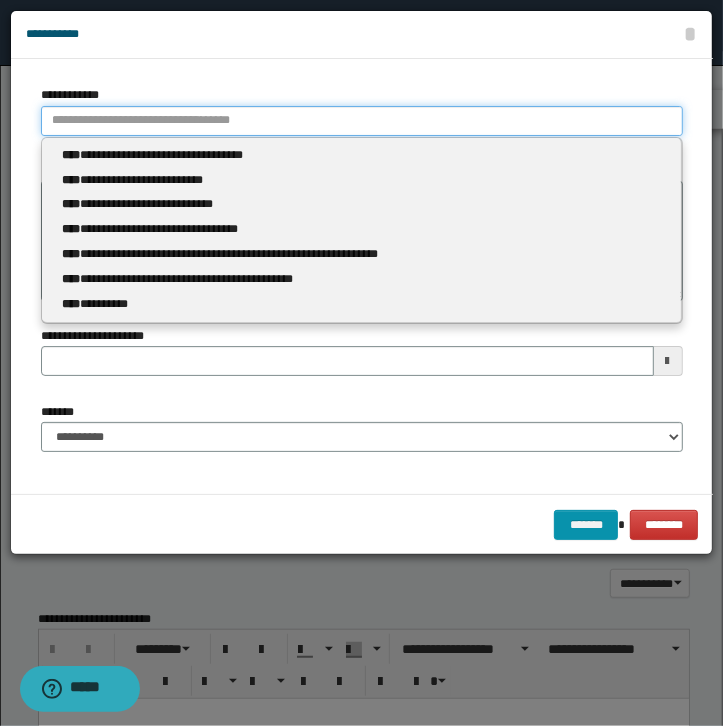 click on "**********" at bounding box center [362, 121] 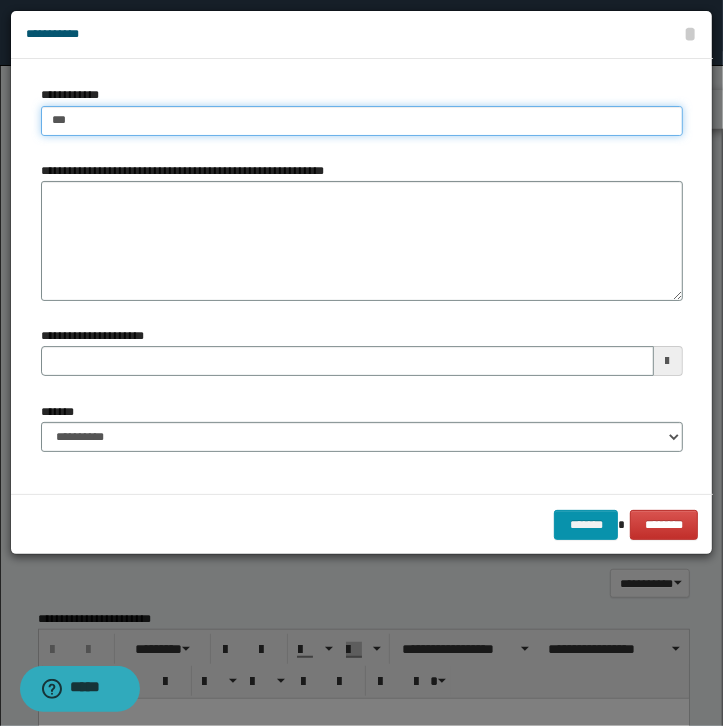 type on "****" 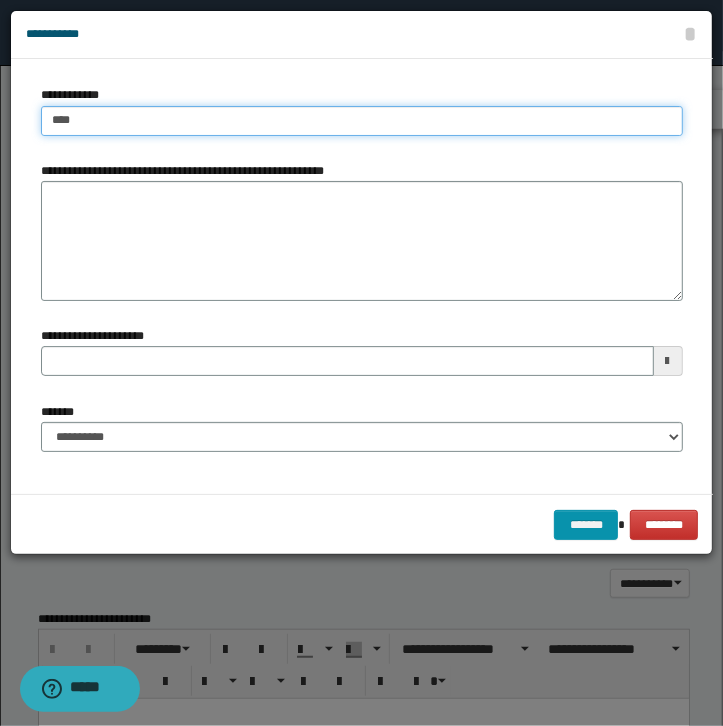 type on "****" 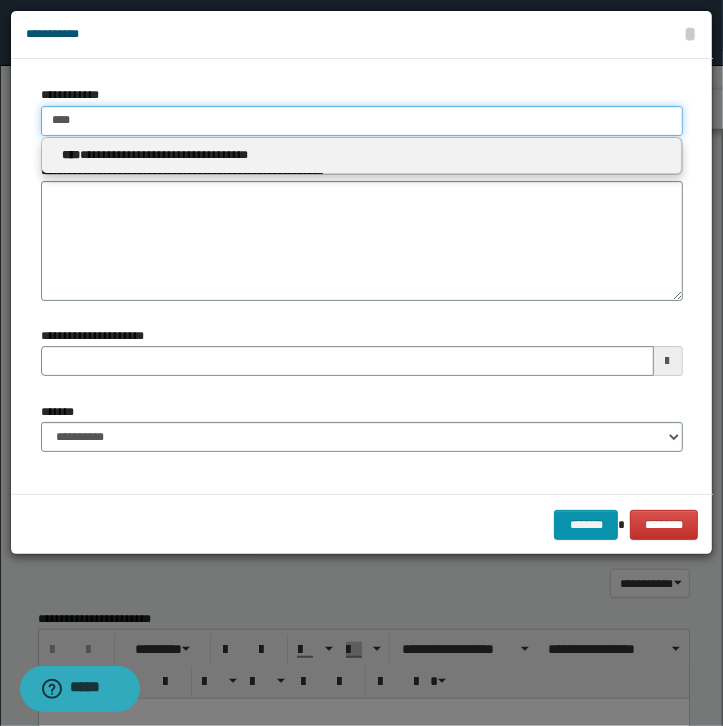 type on "****" 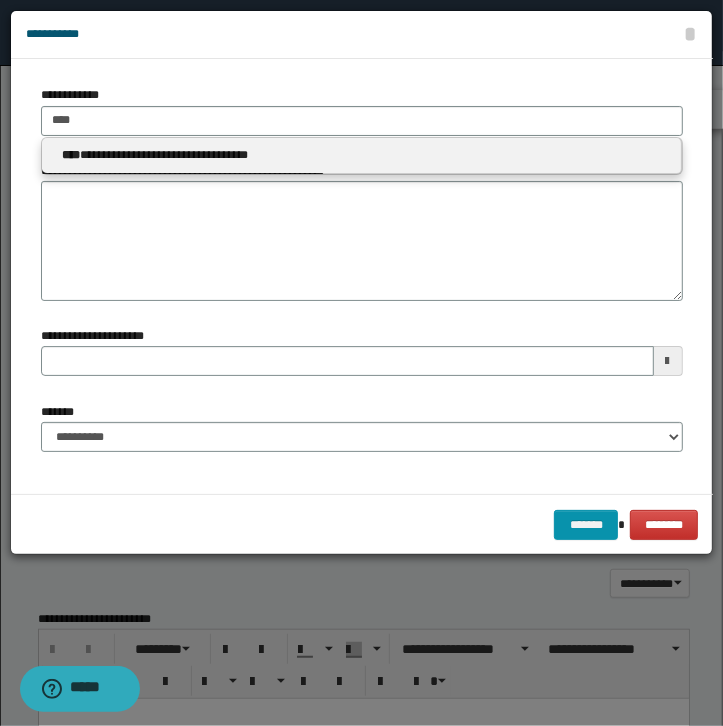 click on "**********" at bounding box center (362, 156) 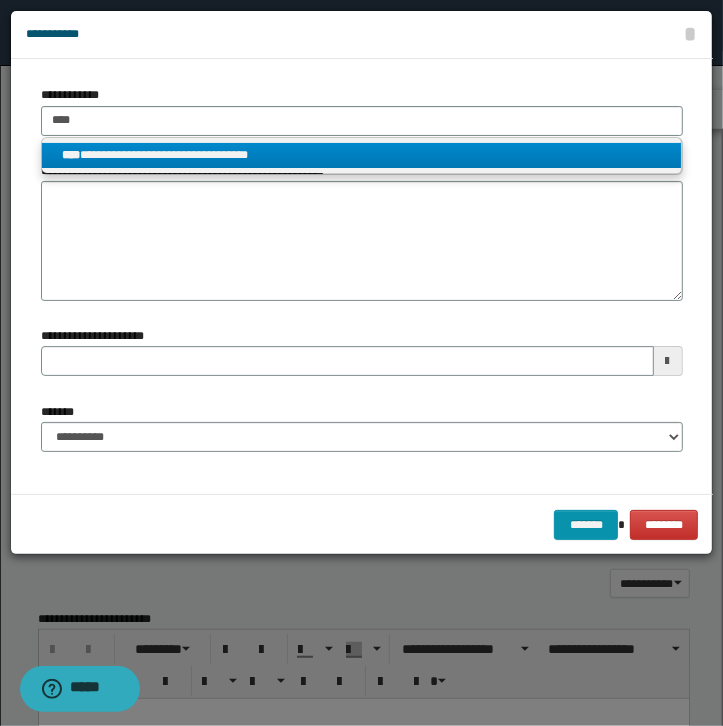 click on "**********" at bounding box center (361, 155) 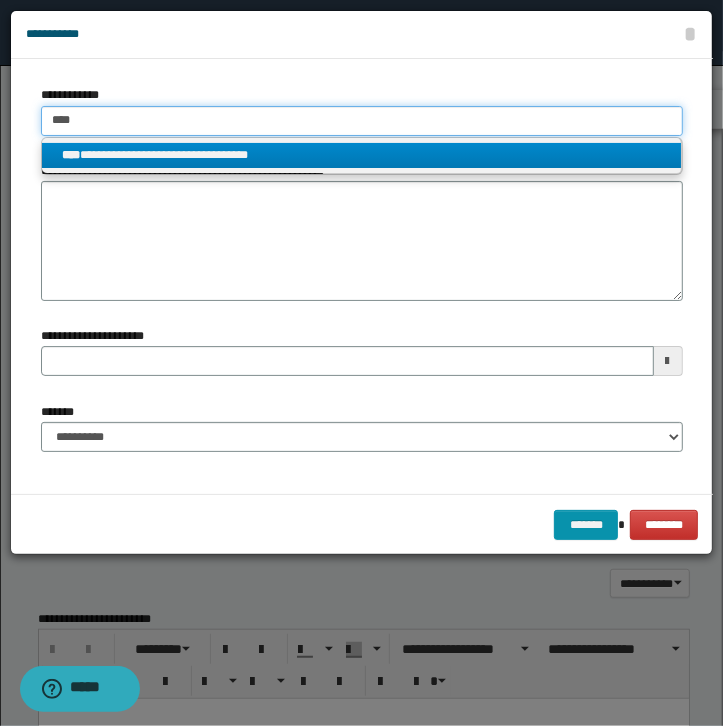 type 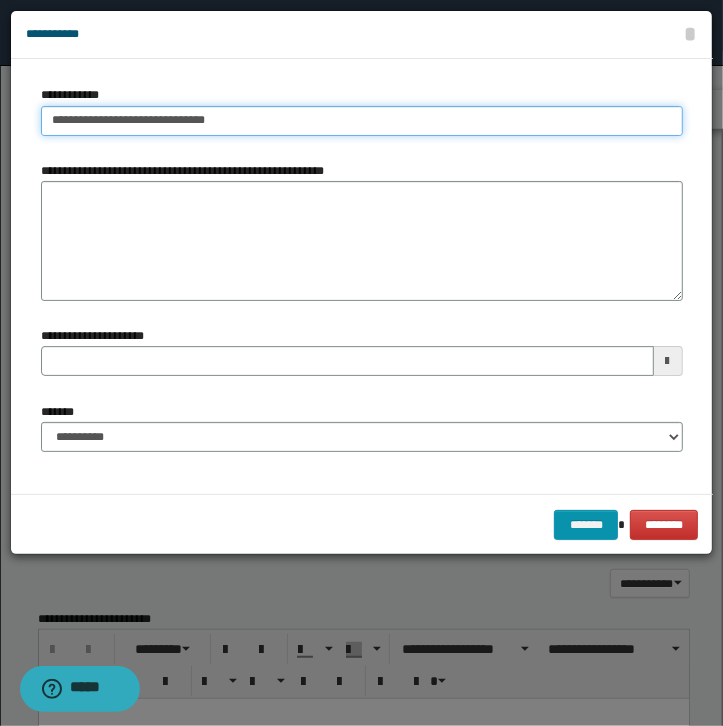type 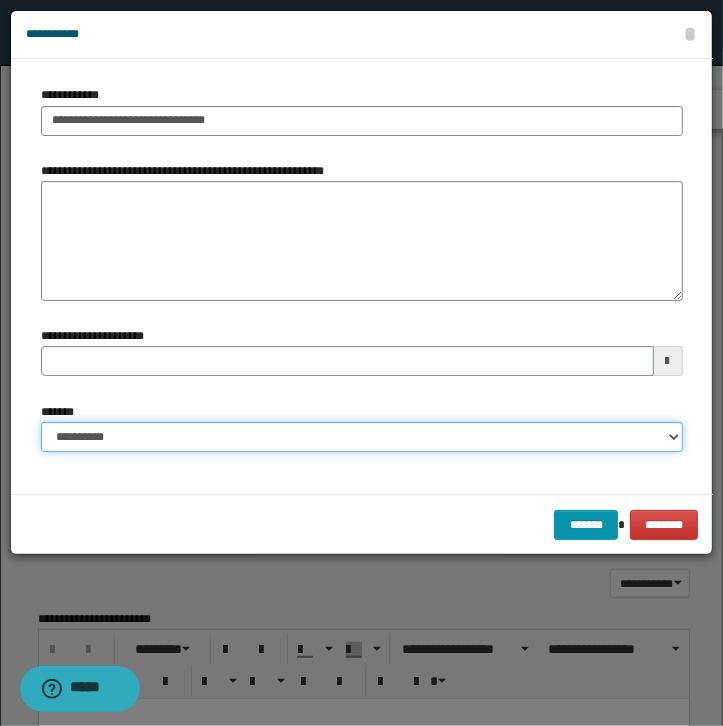 select on "*" 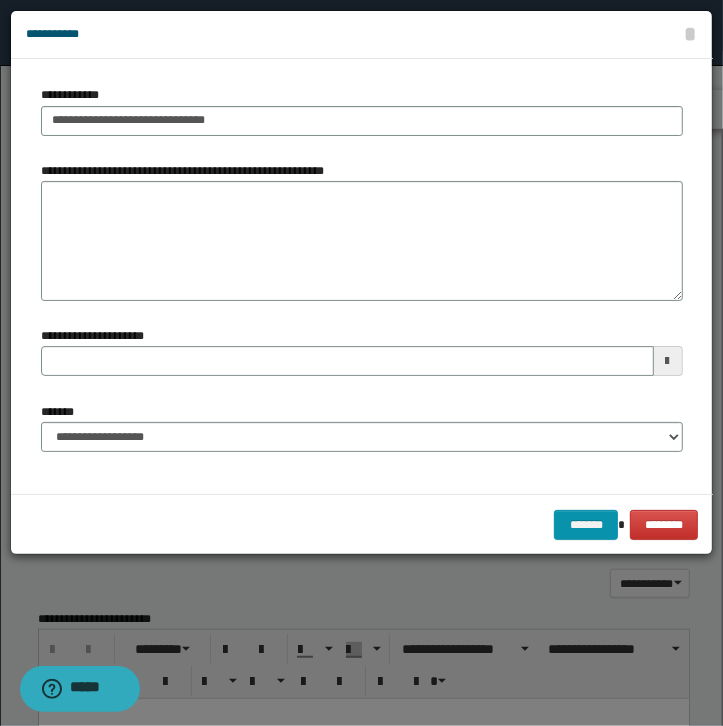 click on "*******
********" at bounding box center (362, 524) 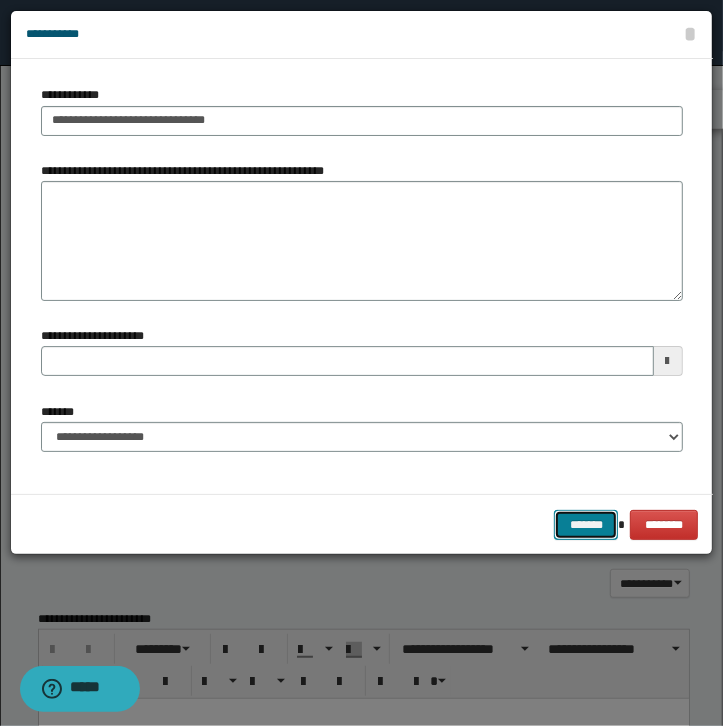 click on "*******" at bounding box center (586, 525) 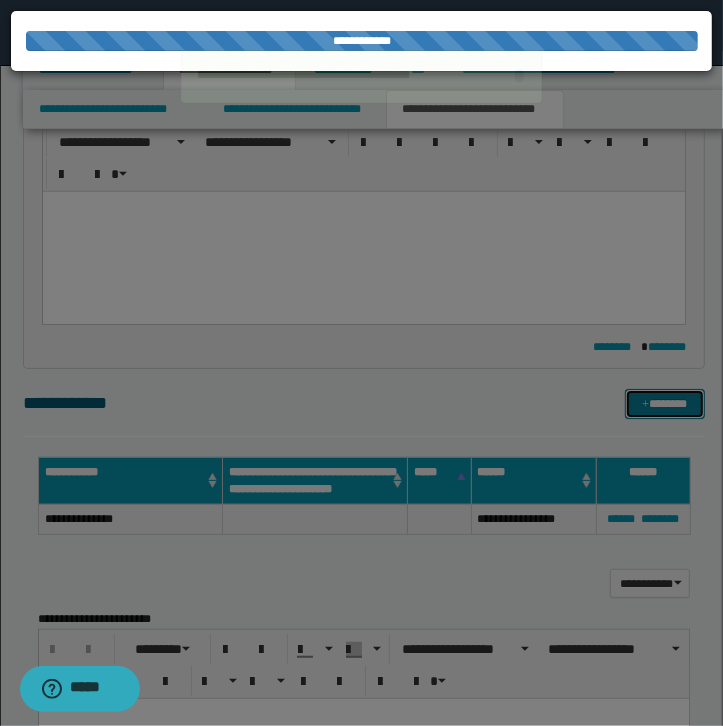 type 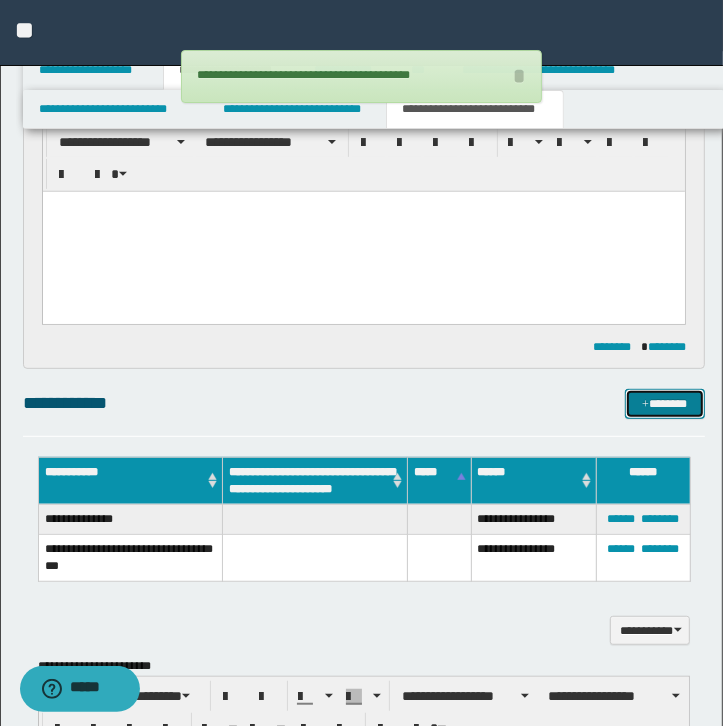 click at bounding box center [645, 405] 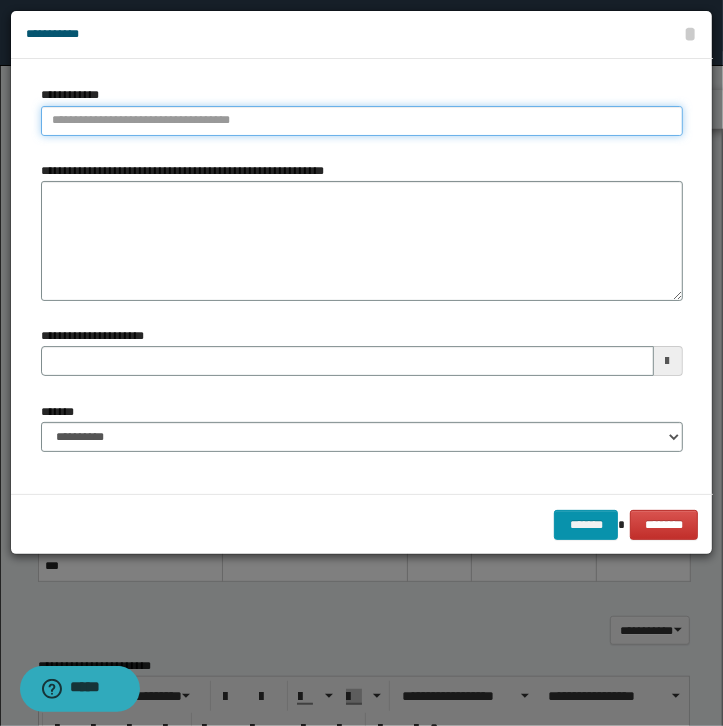 type on "**********" 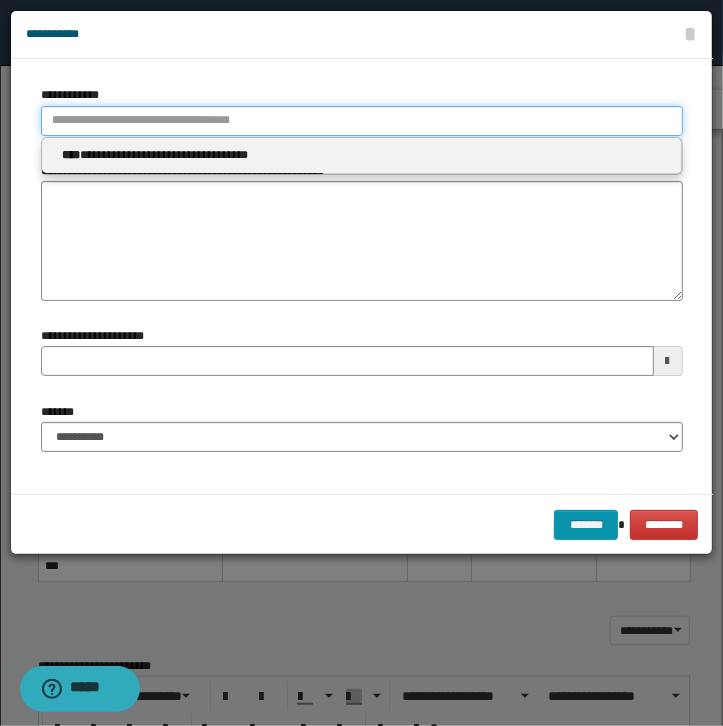 click on "**********" at bounding box center (362, 121) 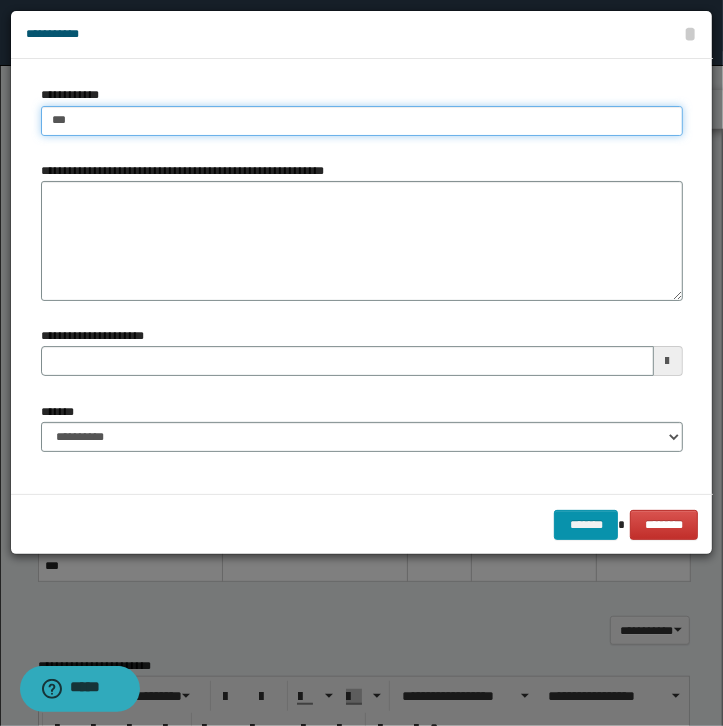 type on "****" 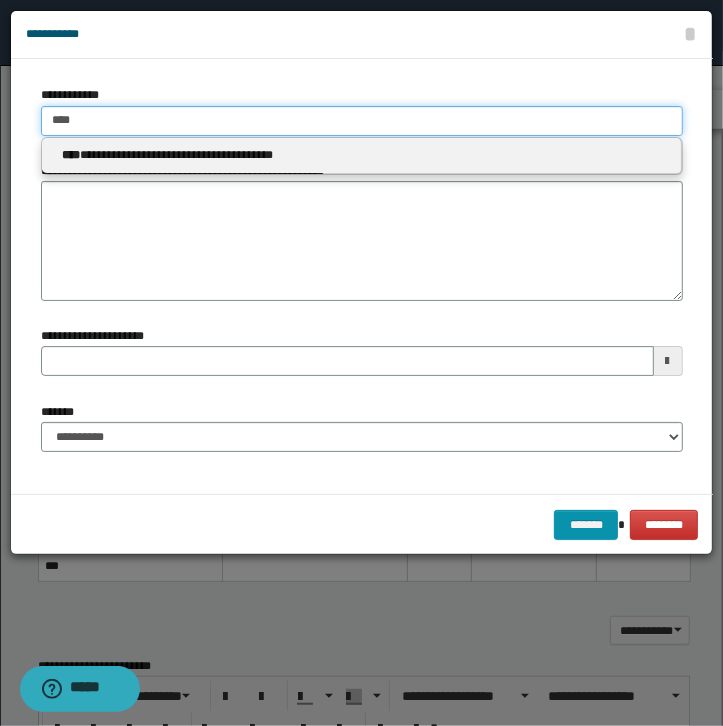 type on "****" 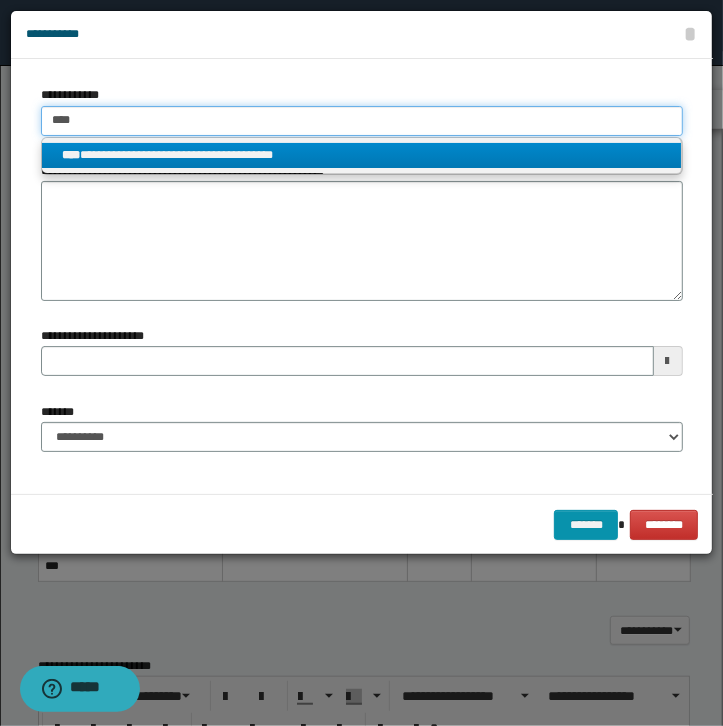type on "****" 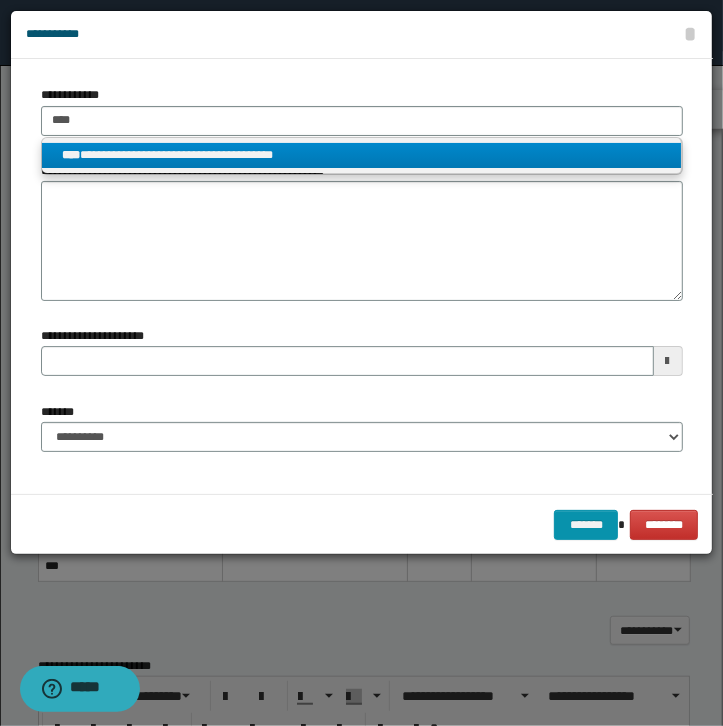 click on "**********" at bounding box center [361, 155] 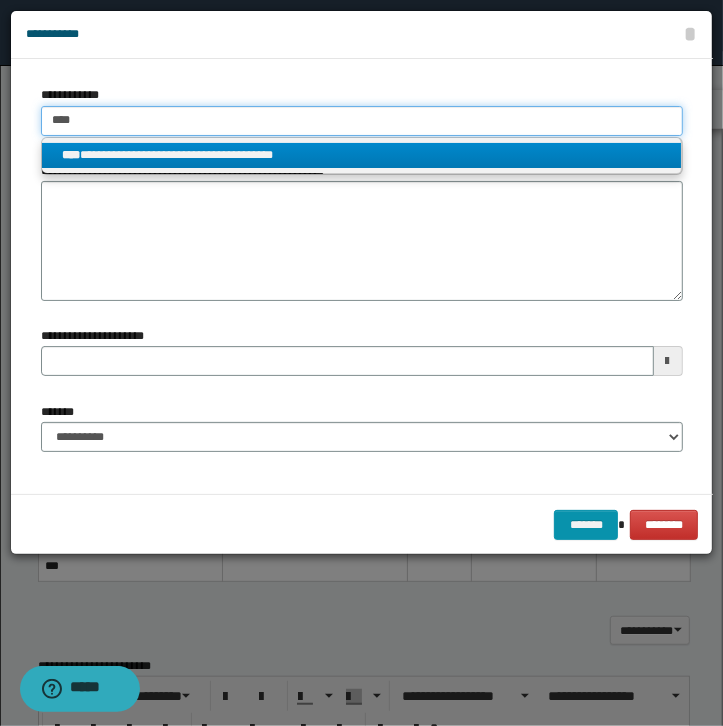 type 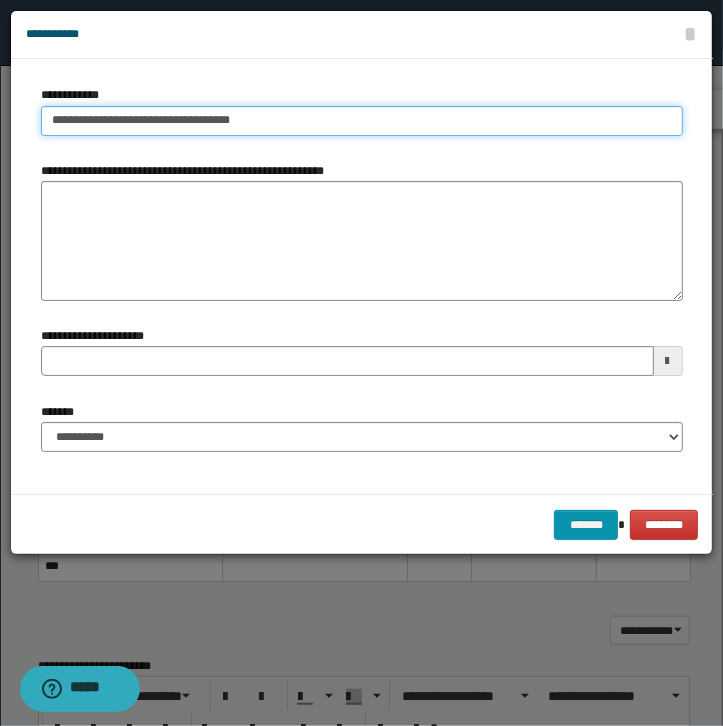 type 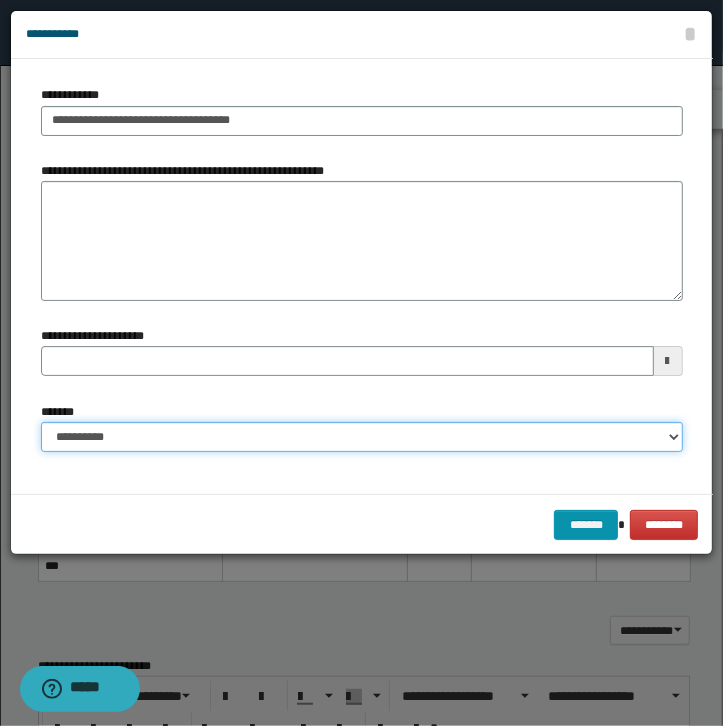 select on "*" 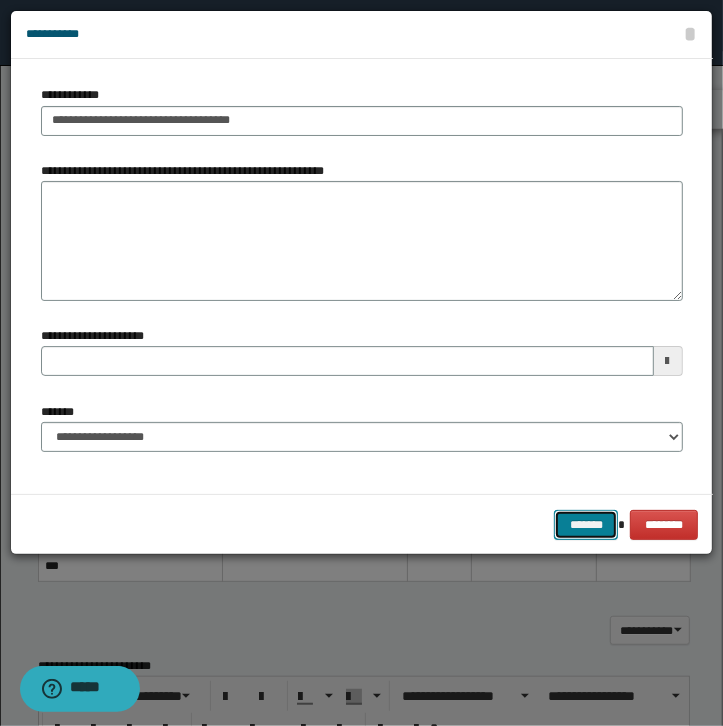 click on "*******" at bounding box center (586, 525) 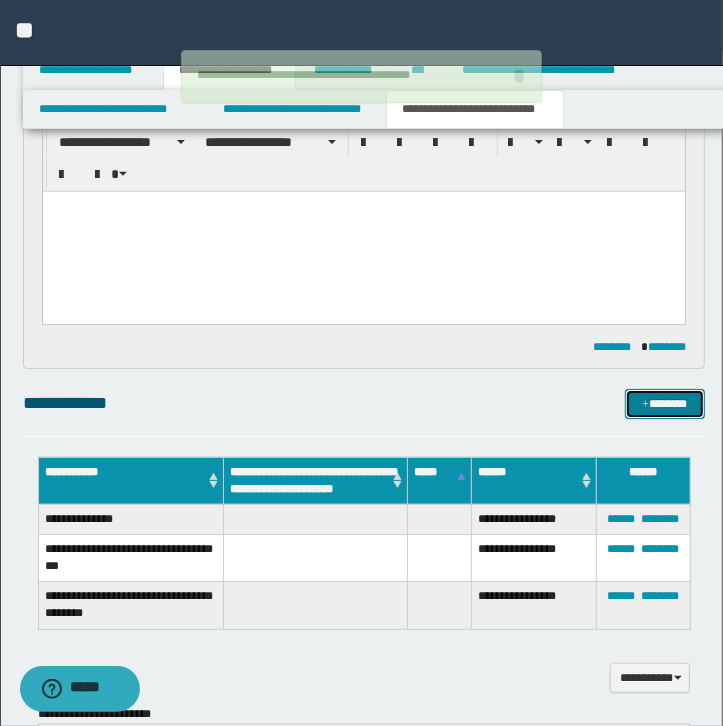 type 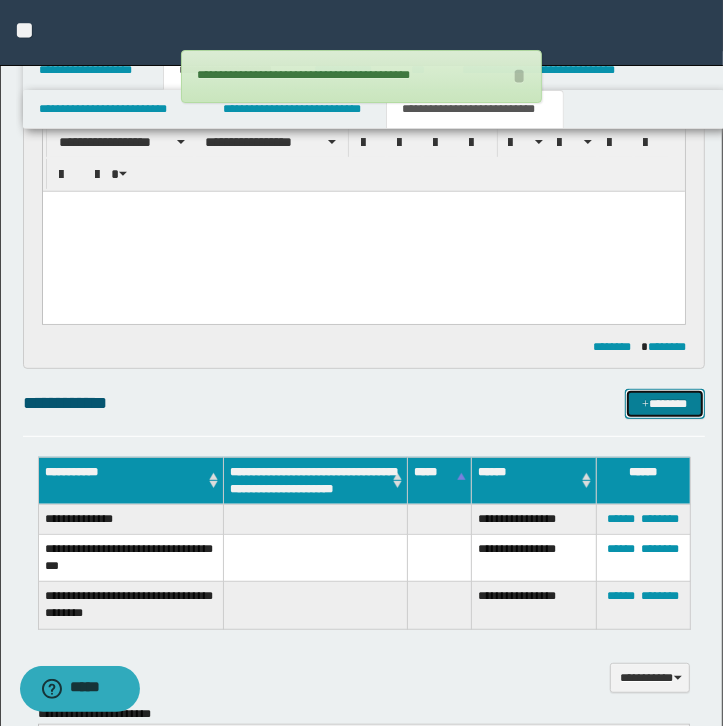 click on "*******" at bounding box center [665, 404] 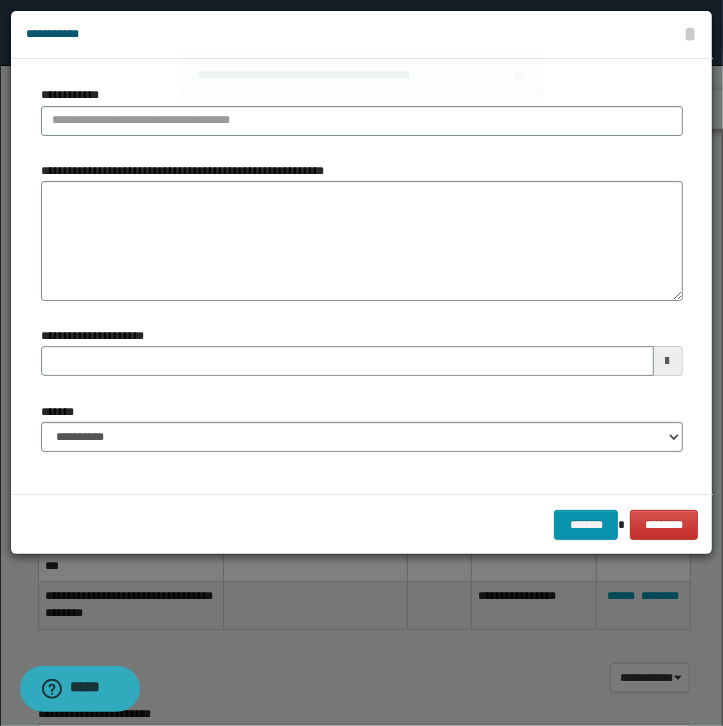 type 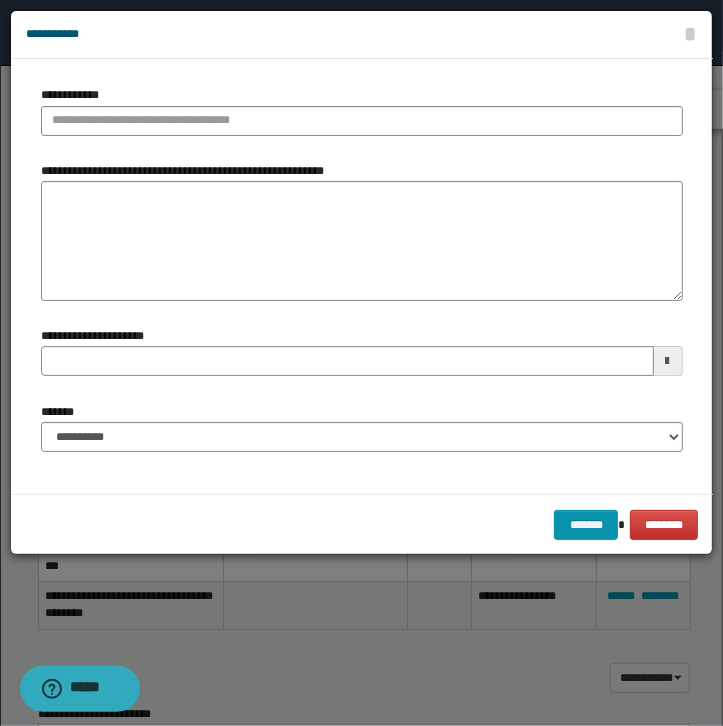 type on "**********" 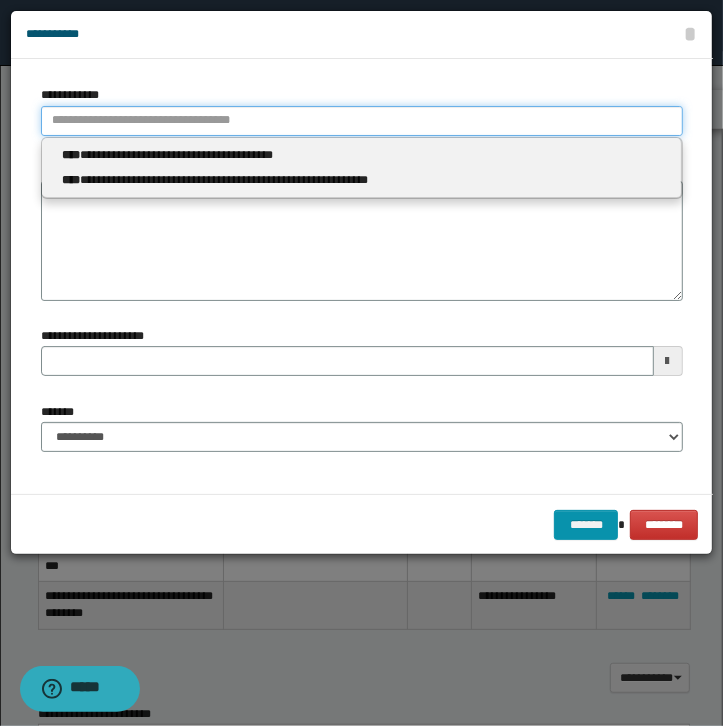 click on "**********" at bounding box center (362, 121) 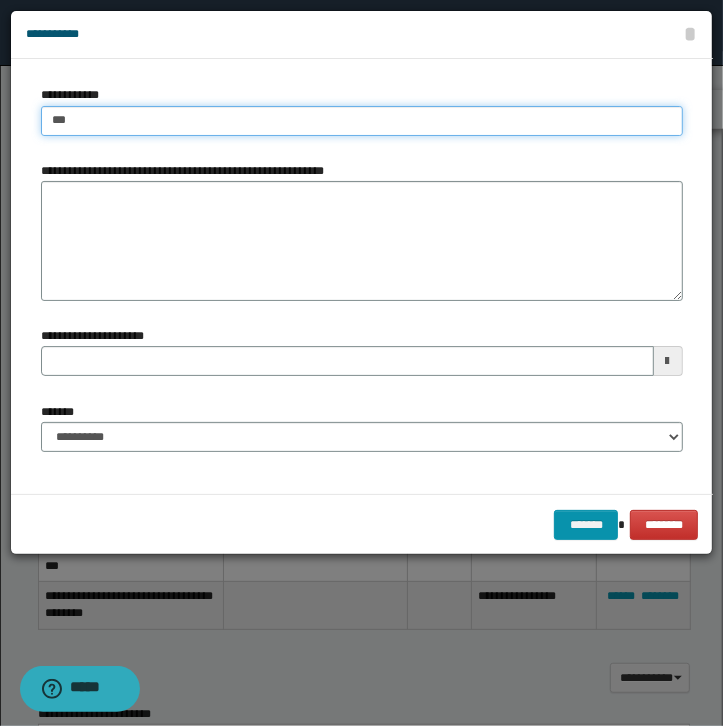 type on "****" 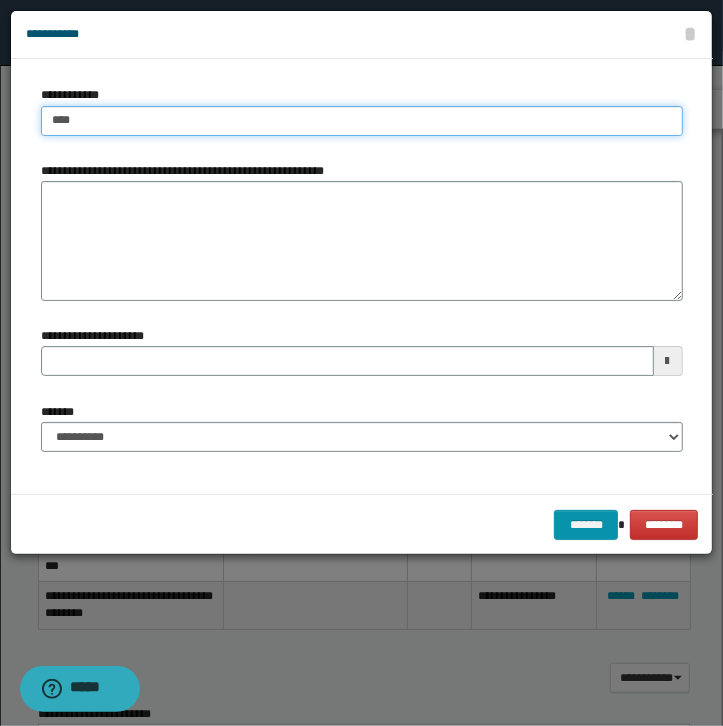 type on "****" 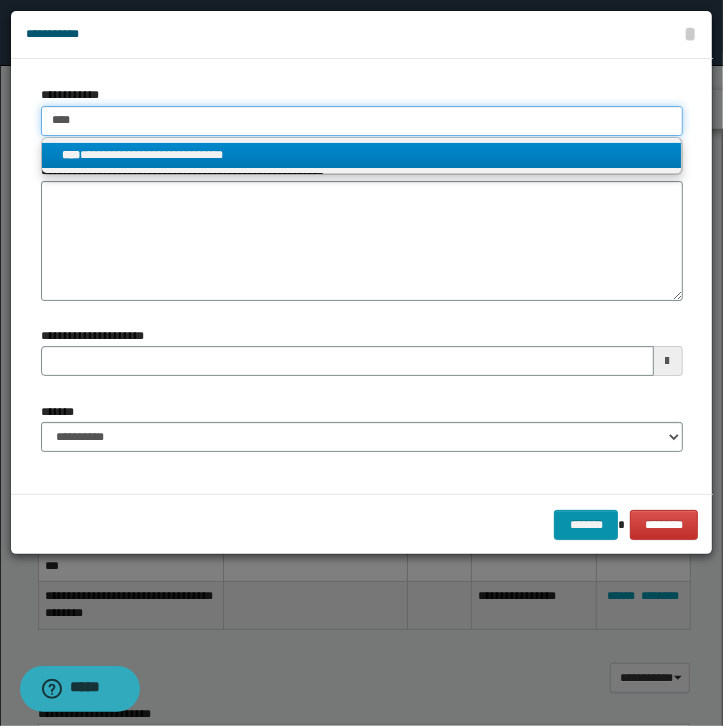 type on "****" 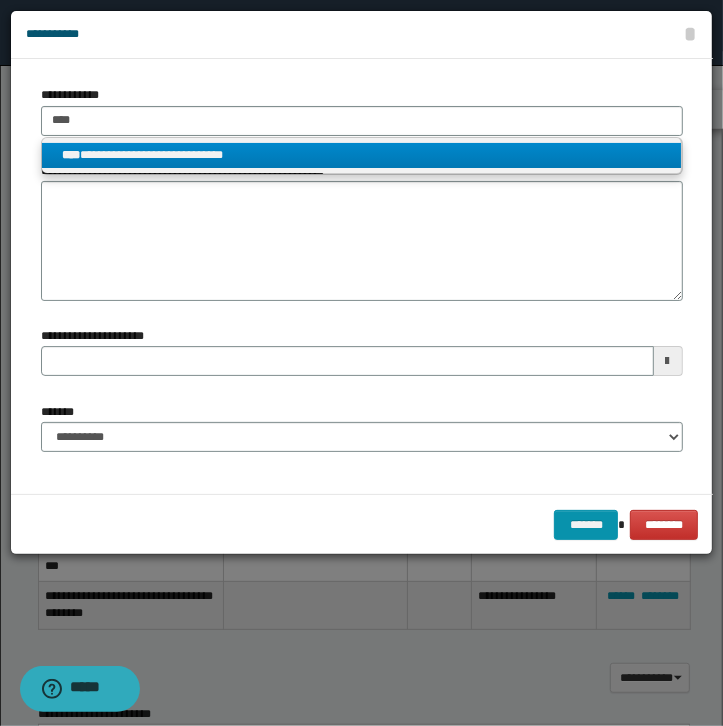 click on "**********" at bounding box center (362, 156) 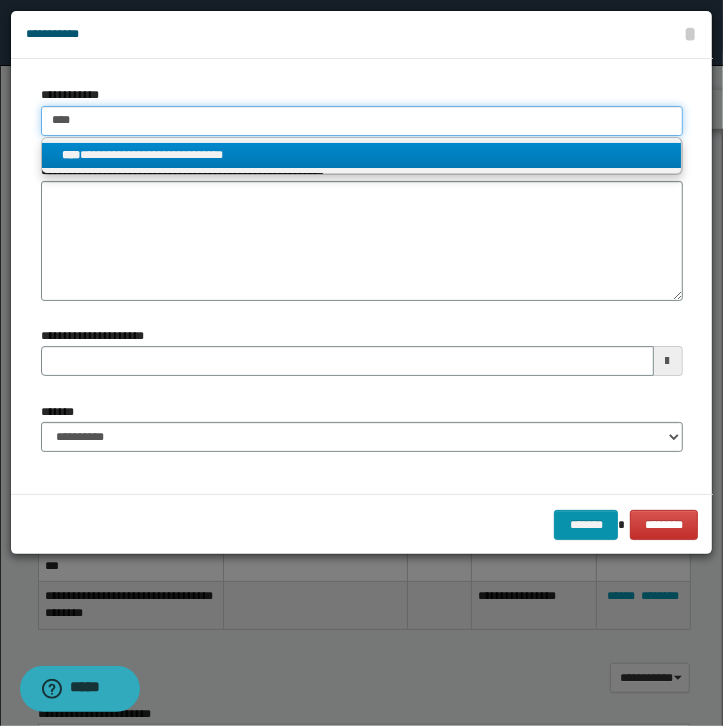 type 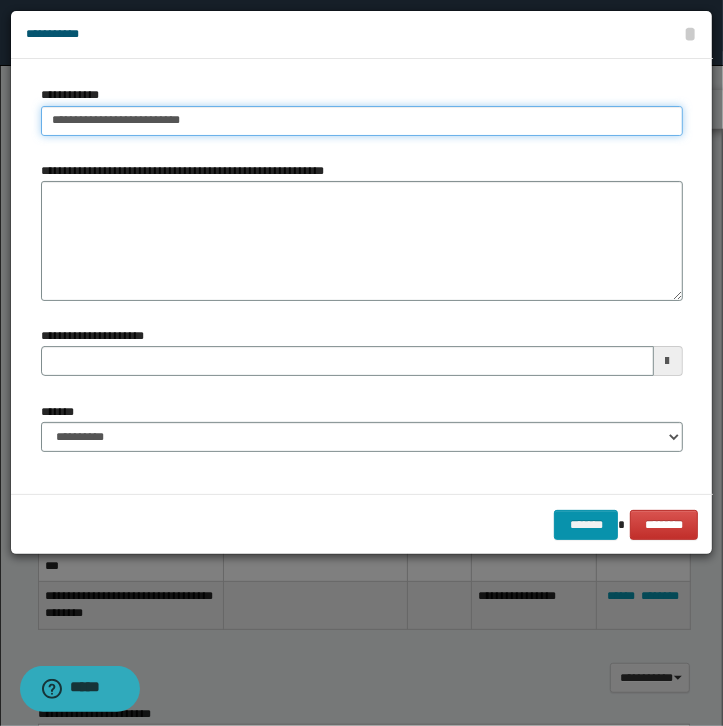 type 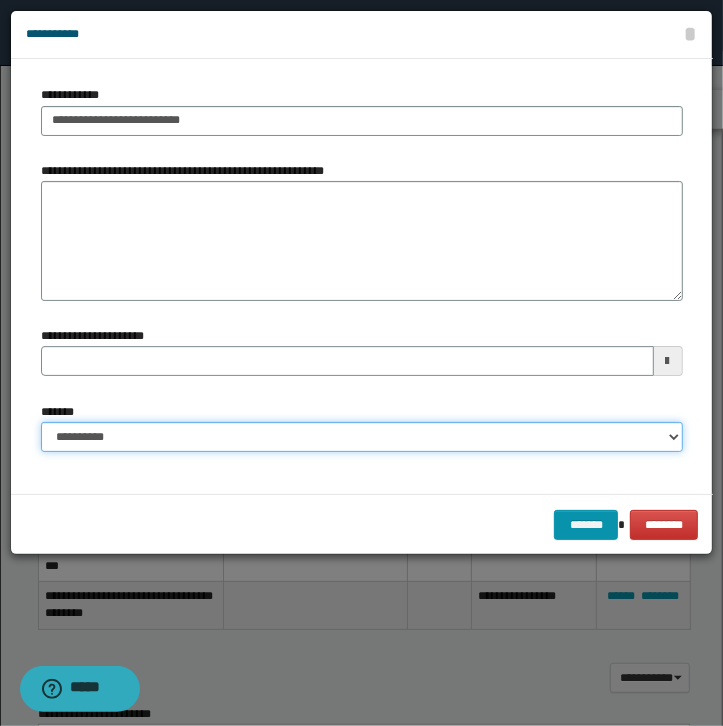 select on "*" 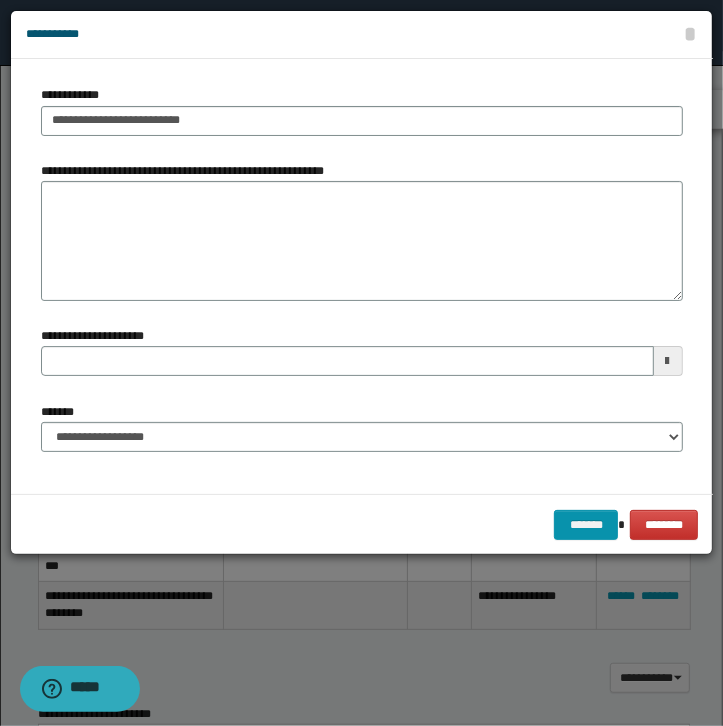 click on "*******
********" at bounding box center (362, 524) 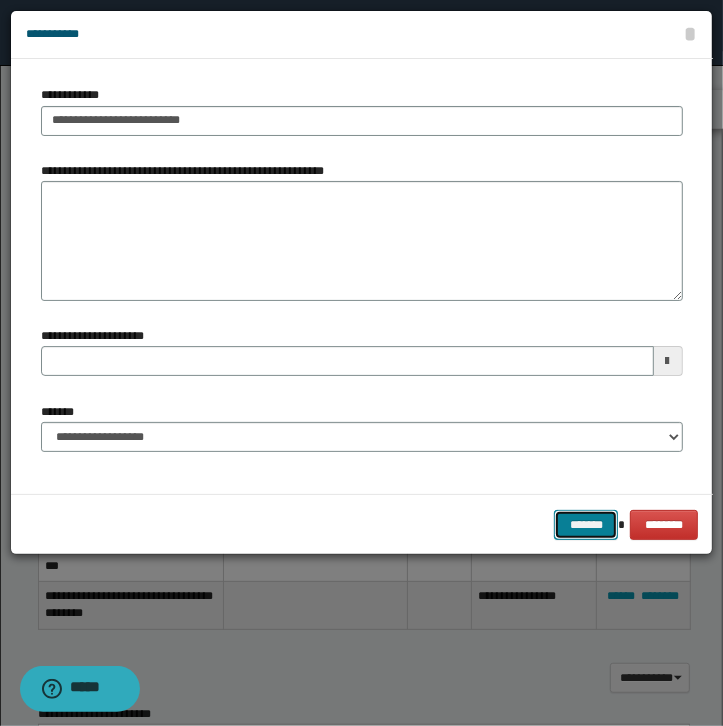 click on "*******" at bounding box center (586, 525) 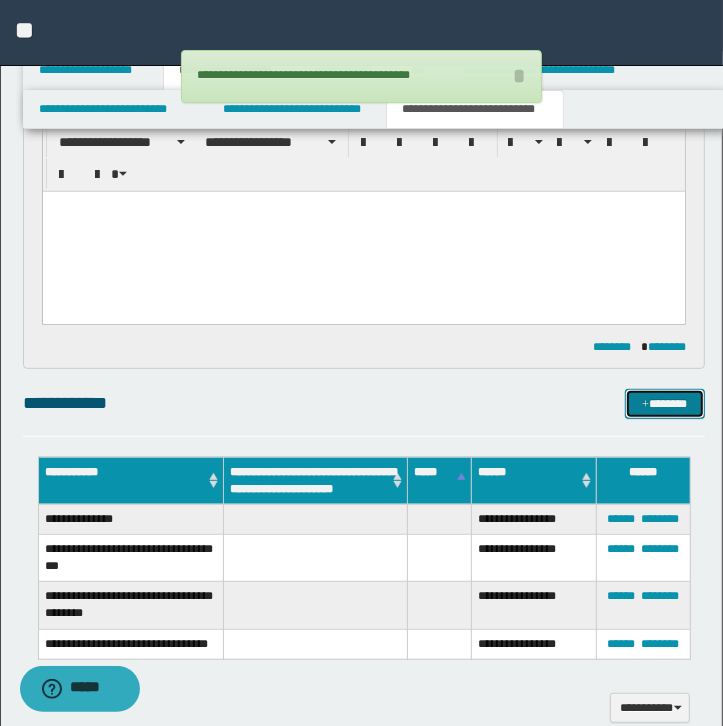 click on "*******" at bounding box center [665, 404] 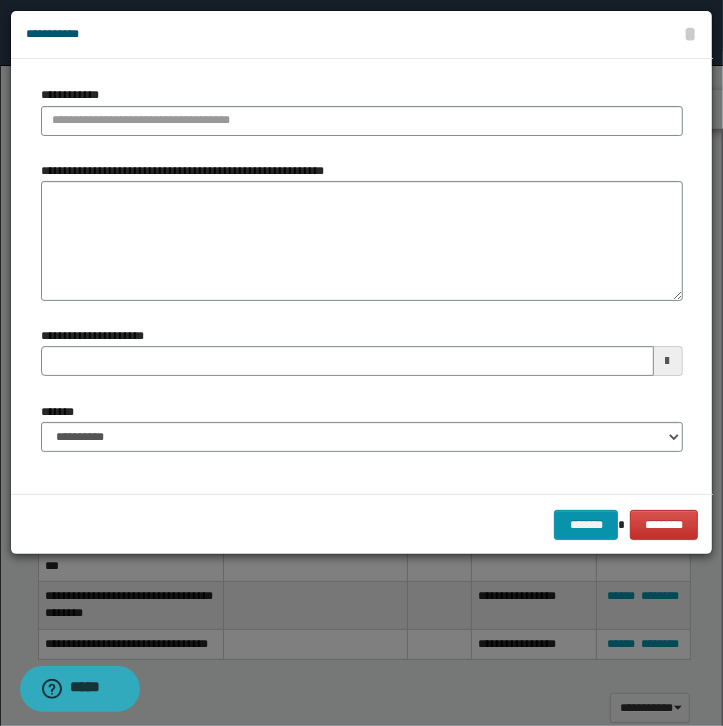 type 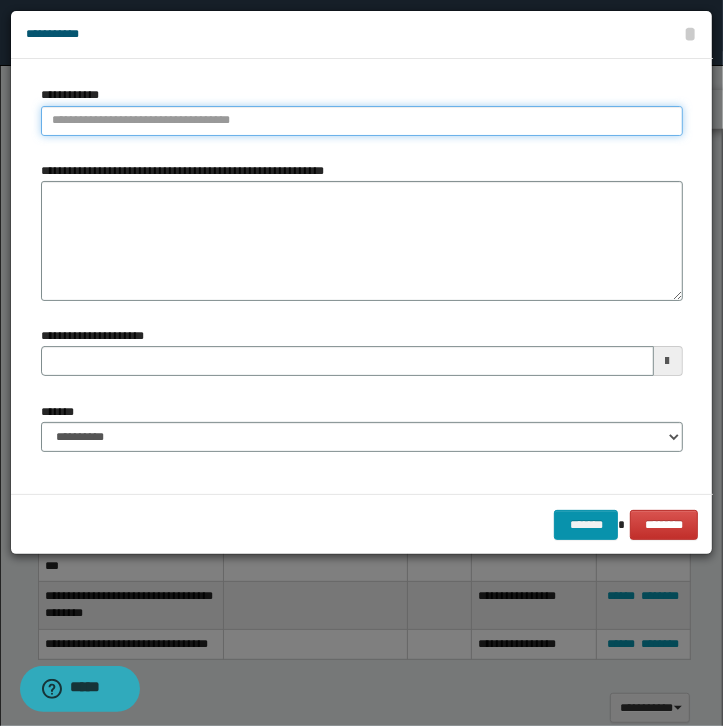 type on "**********" 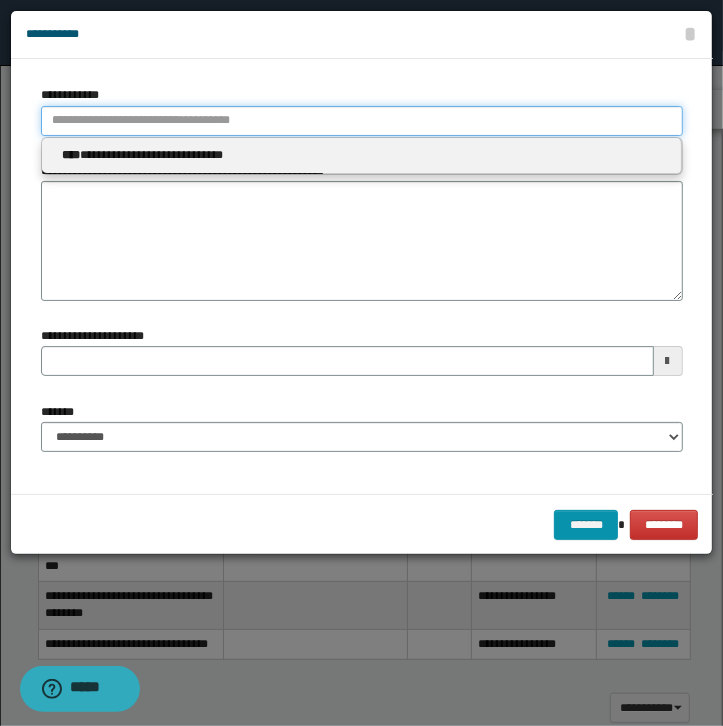 click on "**********" at bounding box center (362, 121) 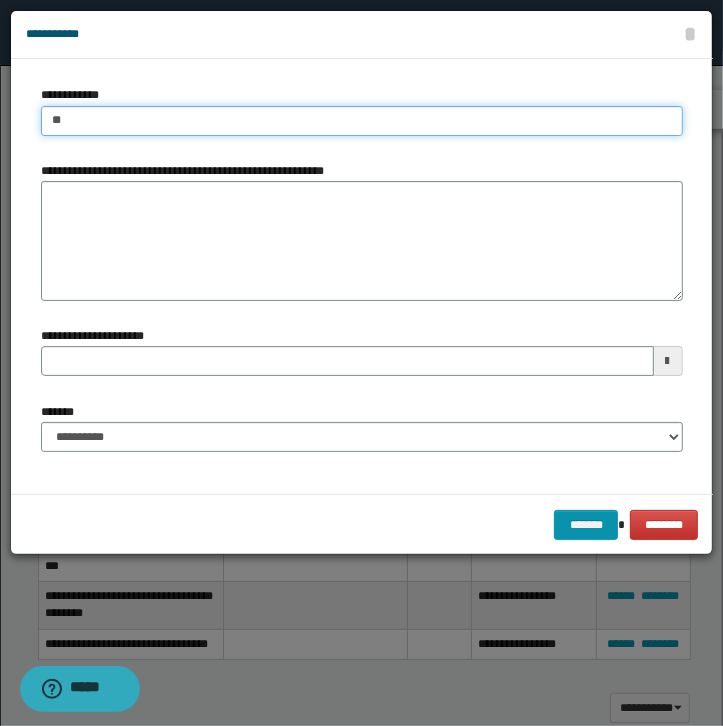 type on "***" 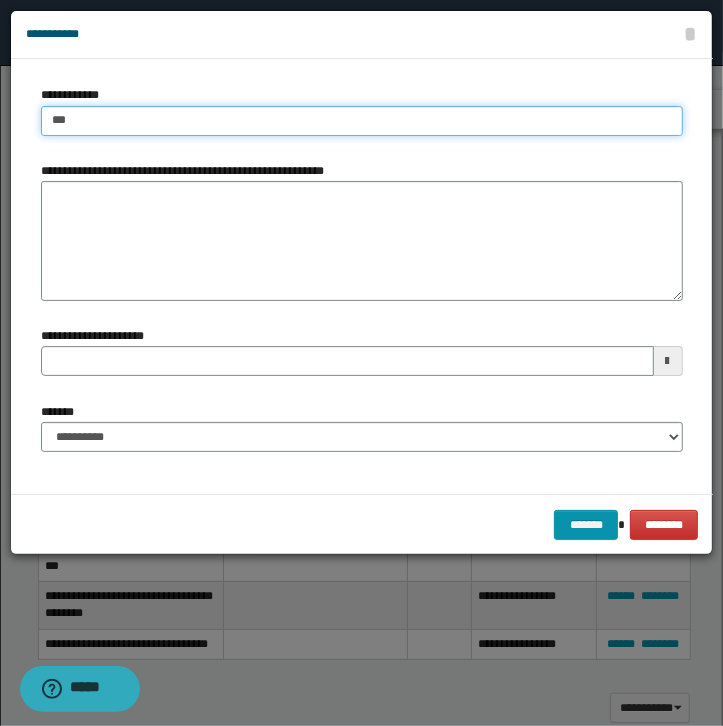 type on "***" 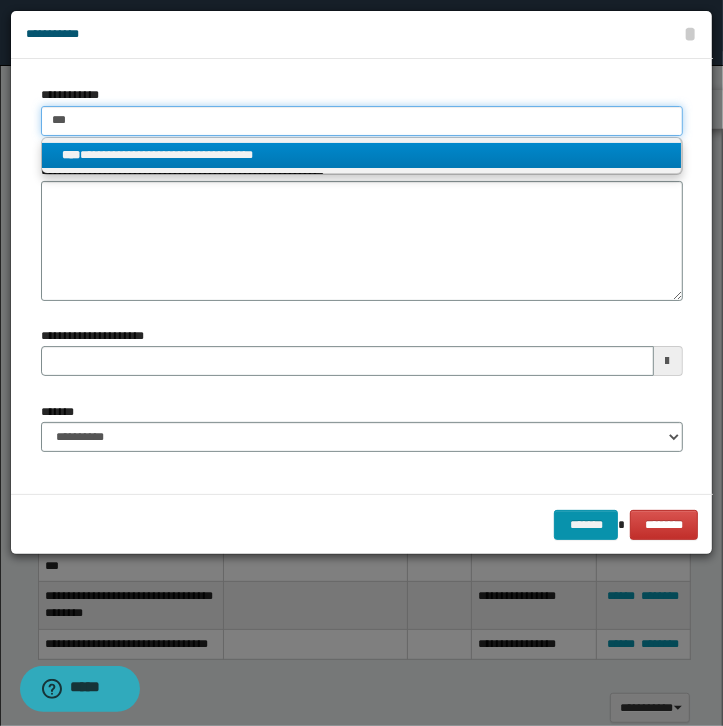 type on "***" 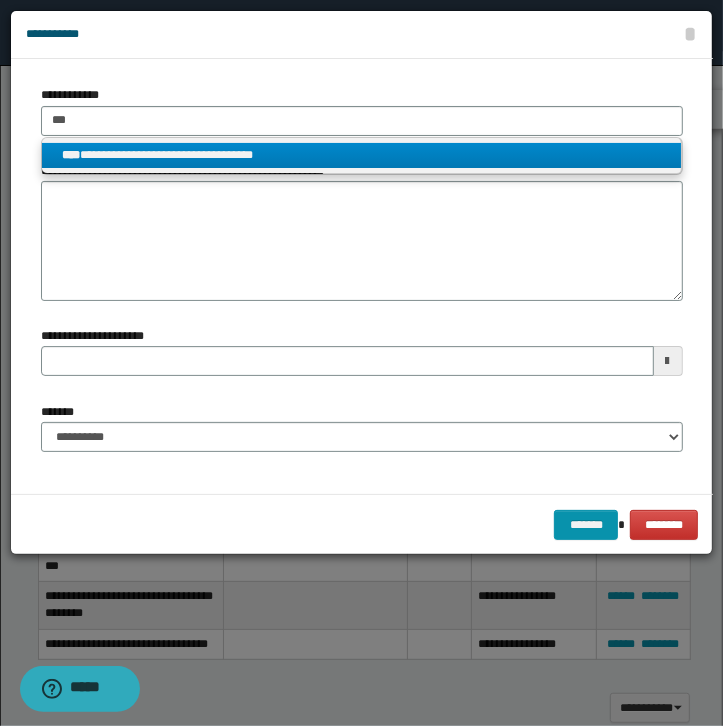 click on "**********" at bounding box center [361, 155] 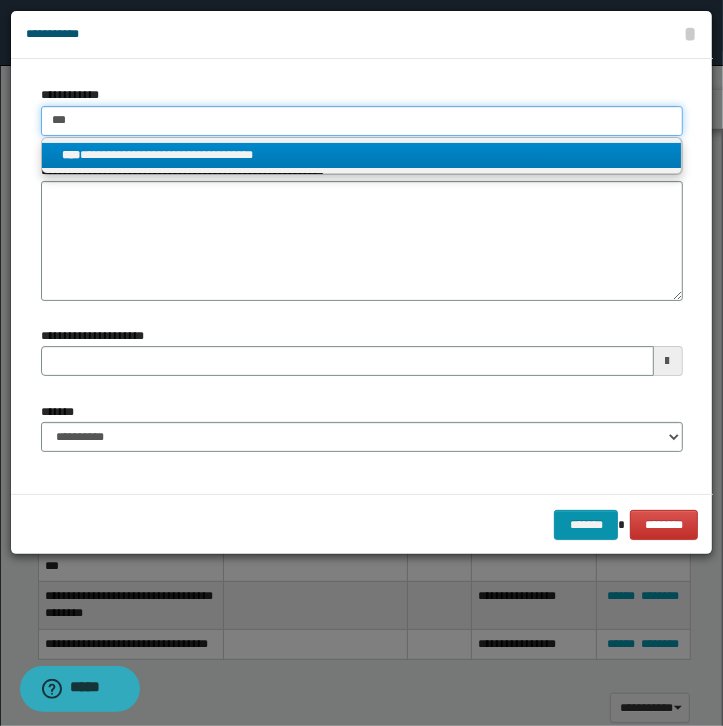 type 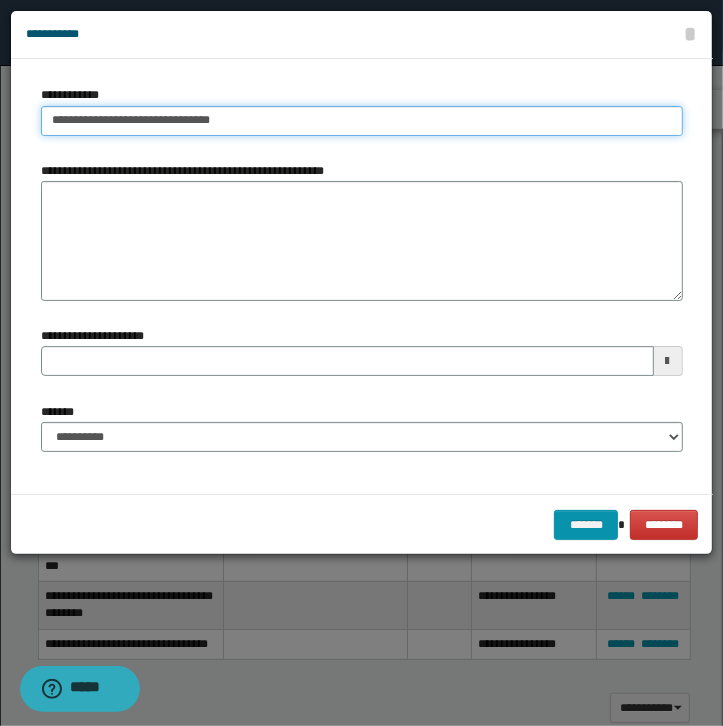 type 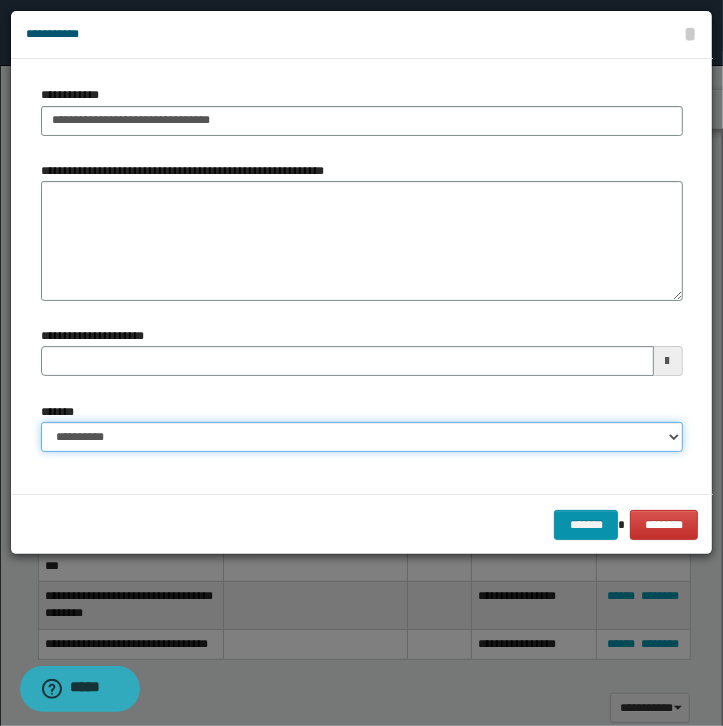 select on "*" 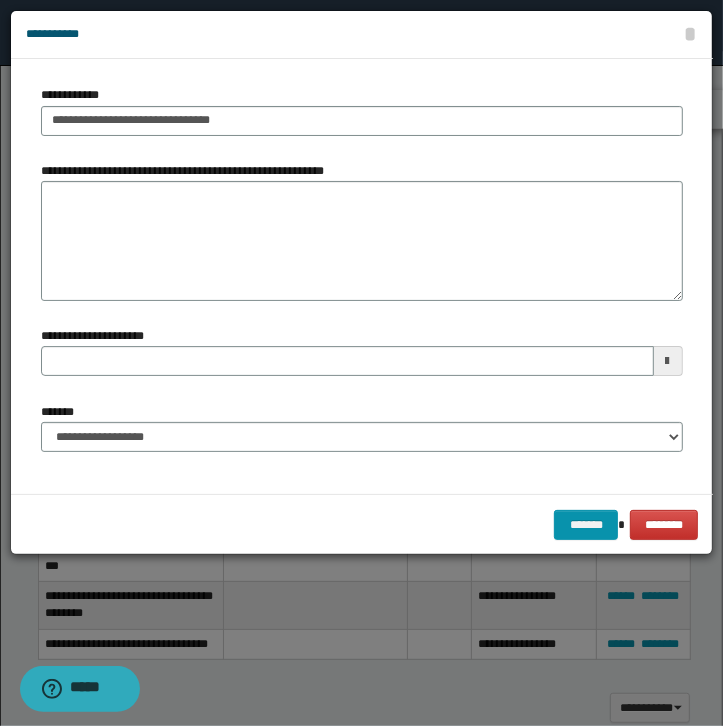 click on "*******
********" at bounding box center [362, 524] 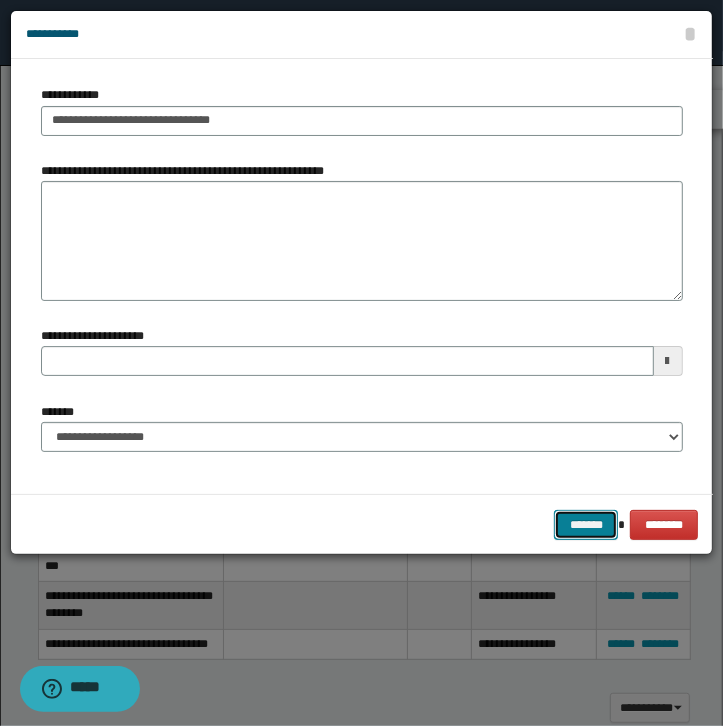 click on "*******" at bounding box center [586, 525] 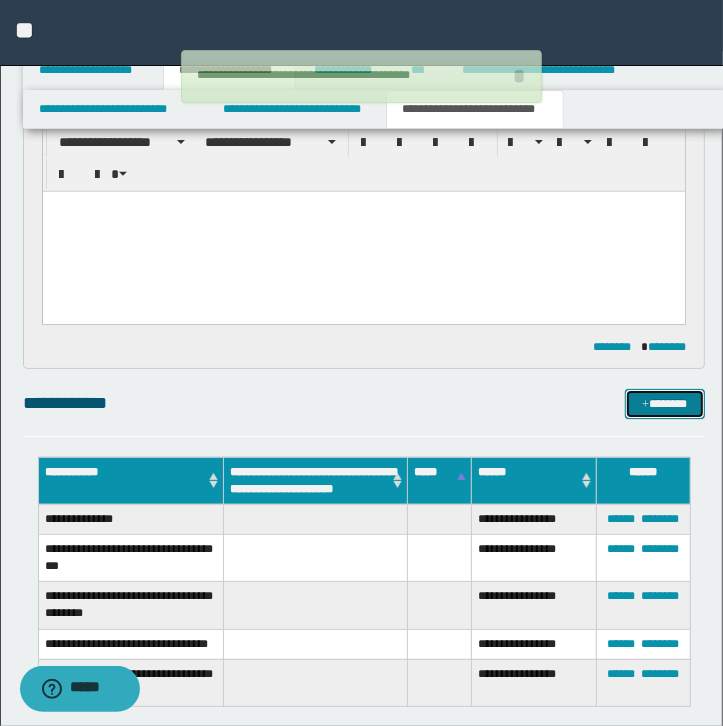 type 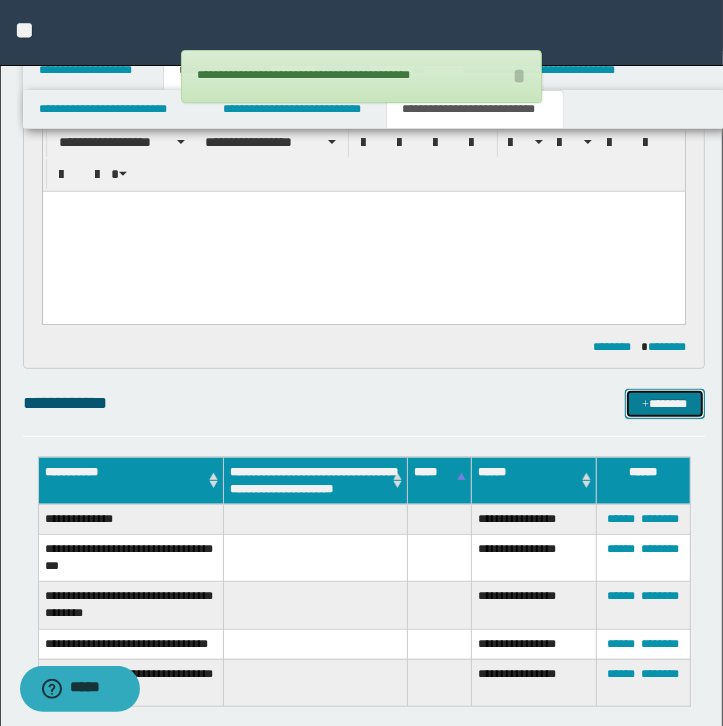 click on "*******" at bounding box center (665, 404) 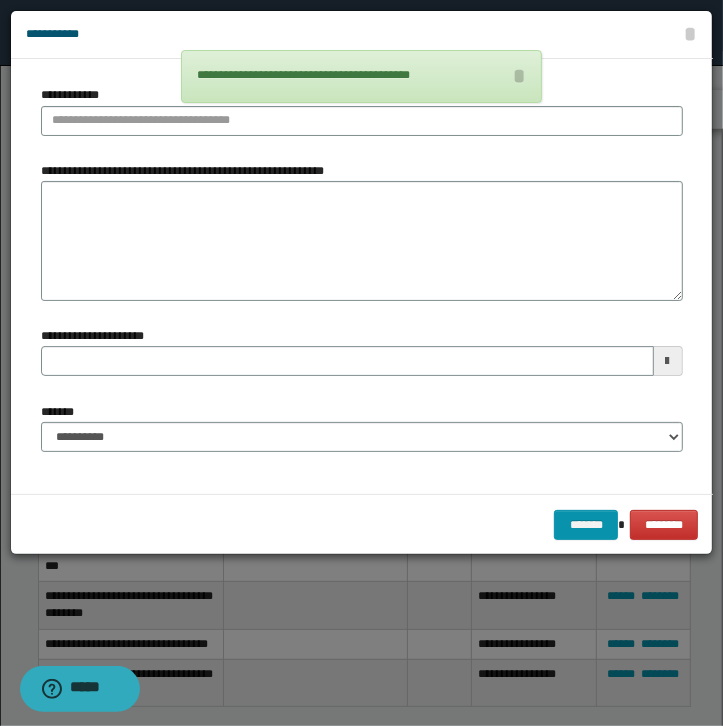 type 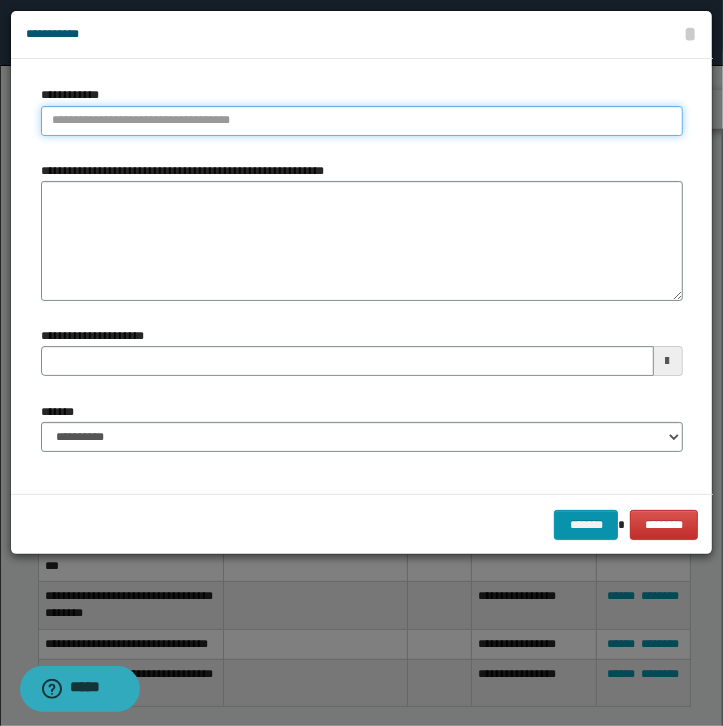 type on "**********" 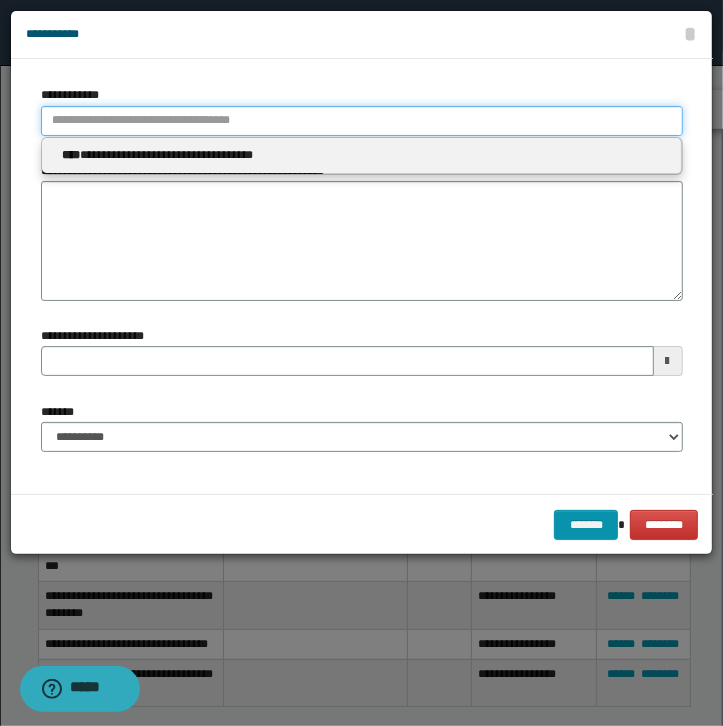 click on "**********" at bounding box center (362, 121) 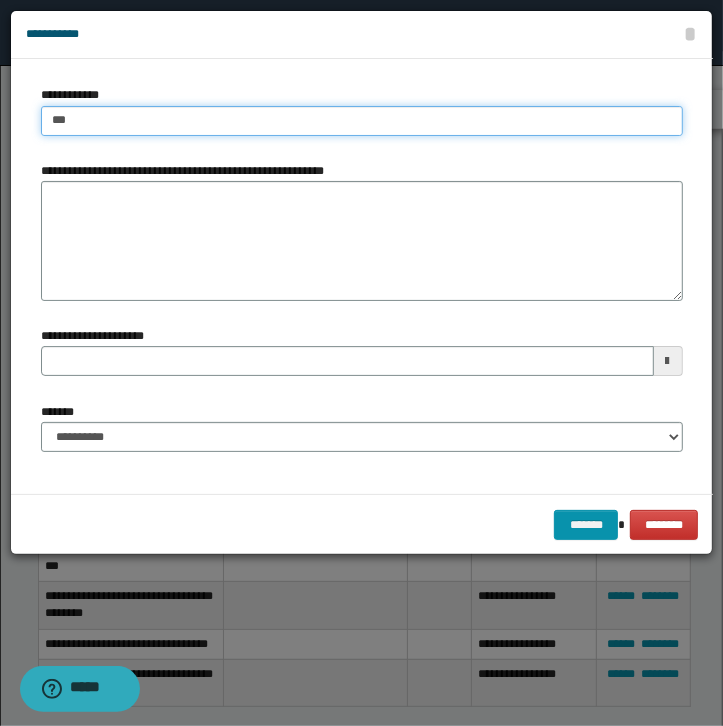 type on "****" 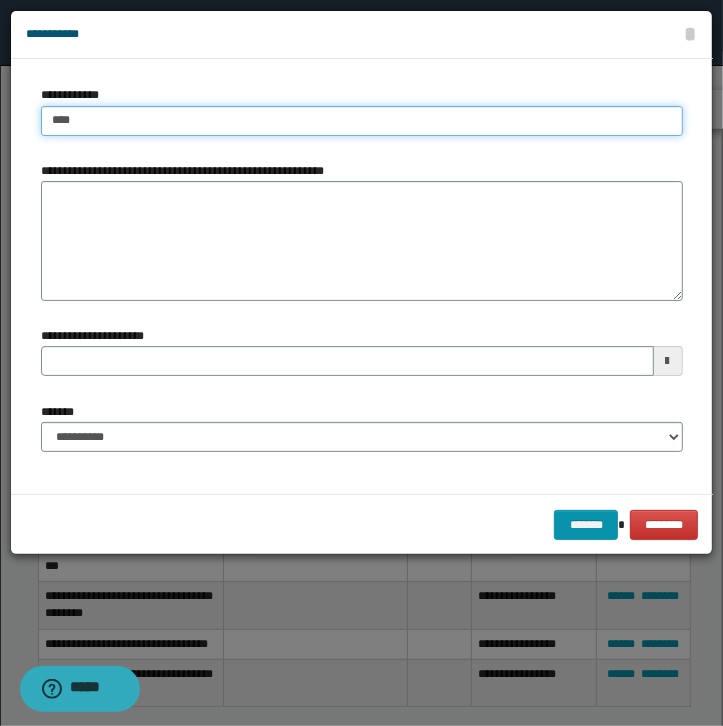 type on "****" 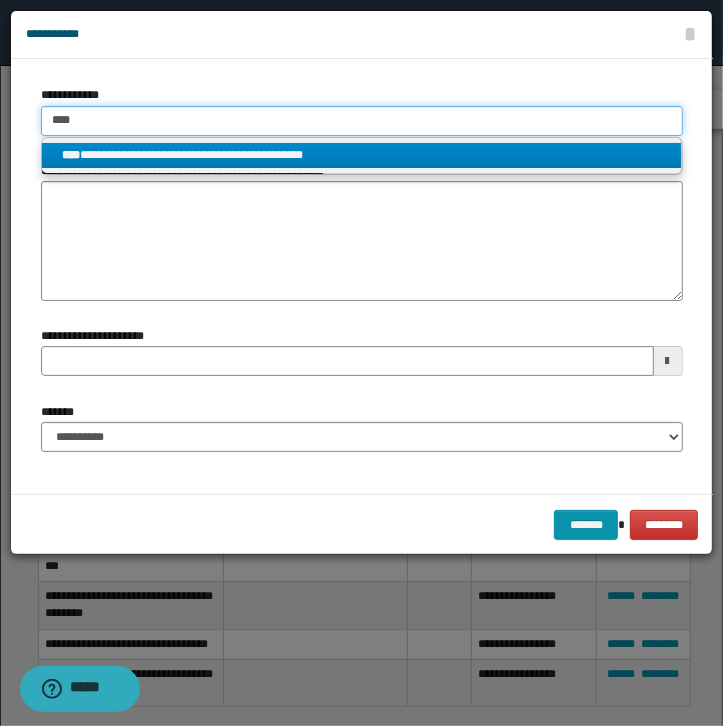 type on "****" 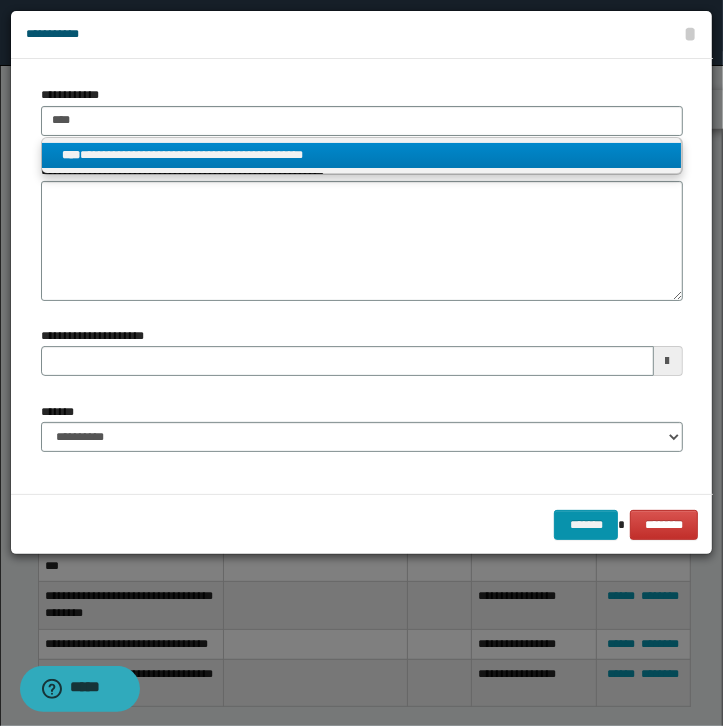 click on "**********" at bounding box center [361, 155] 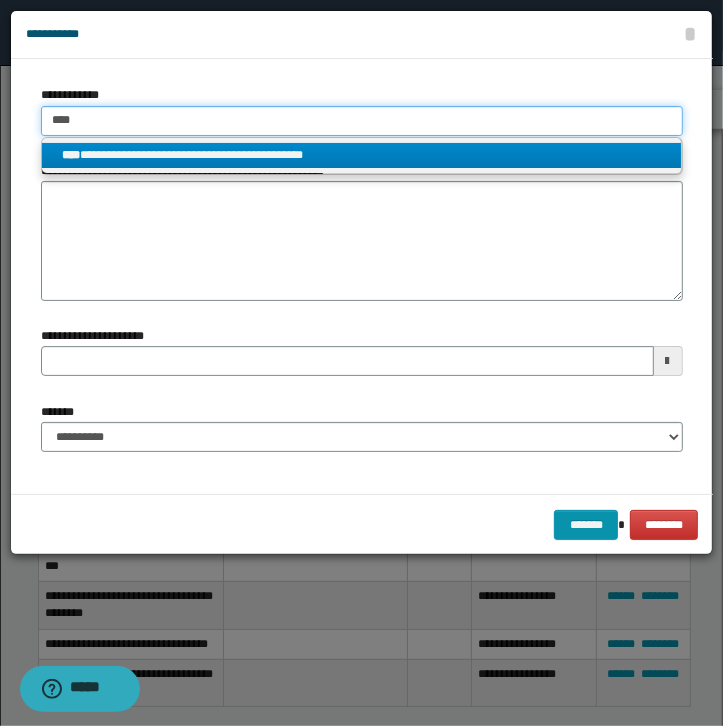 type 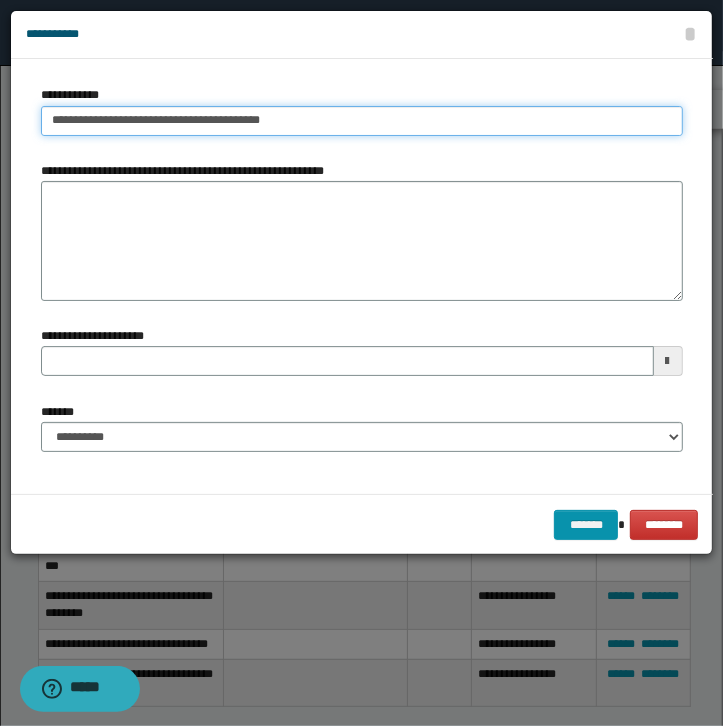 type 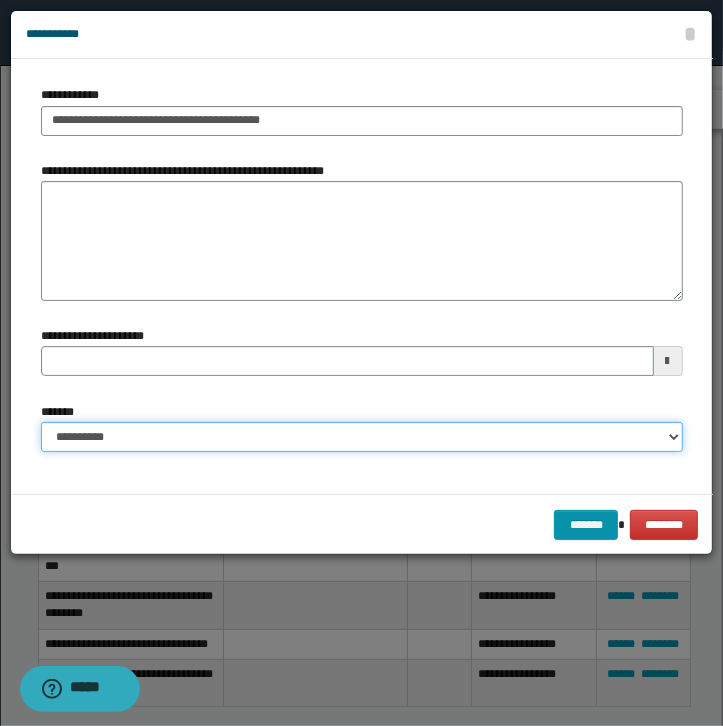 select on "*" 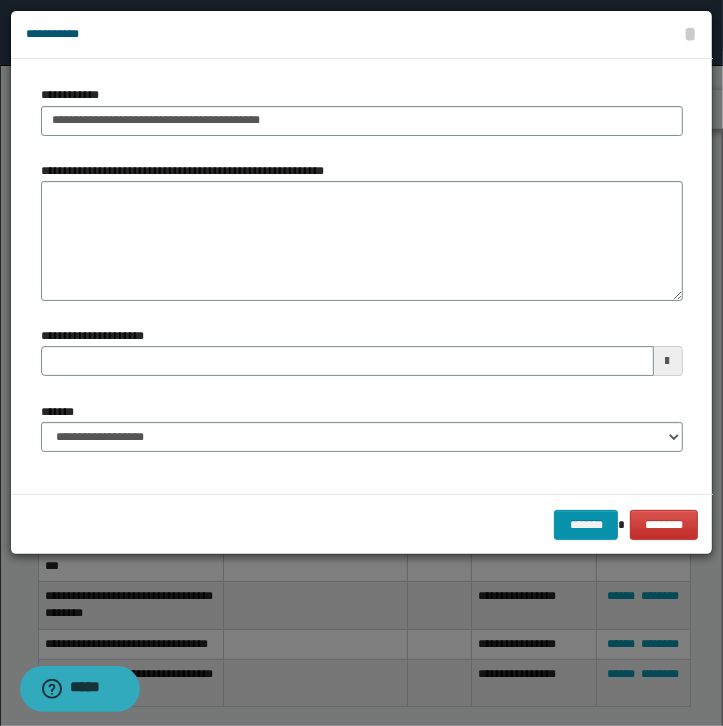 click on "*******
********" at bounding box center (362, 524) 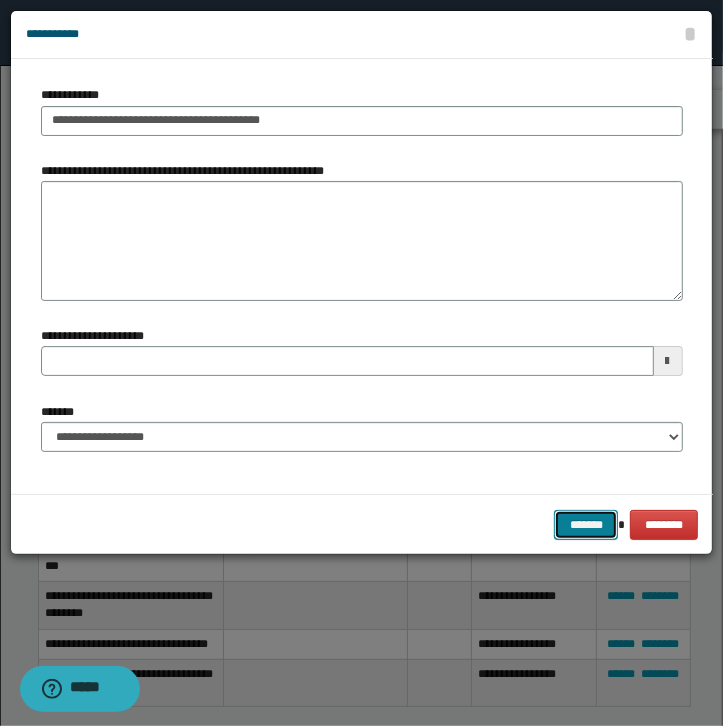 click on "*******" at bounding box center [586, 525] 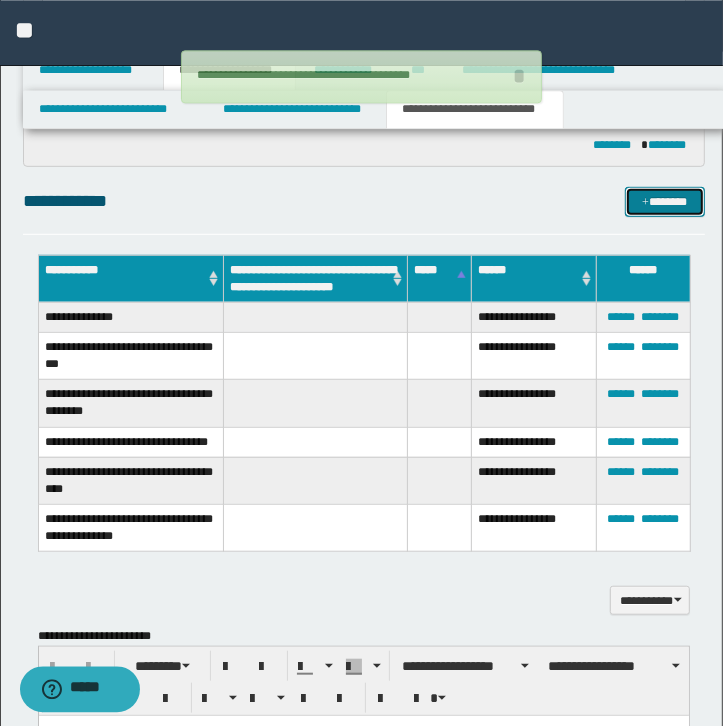 scroll, scrollTop: 515, scrollLeft: 0, axis: vertical 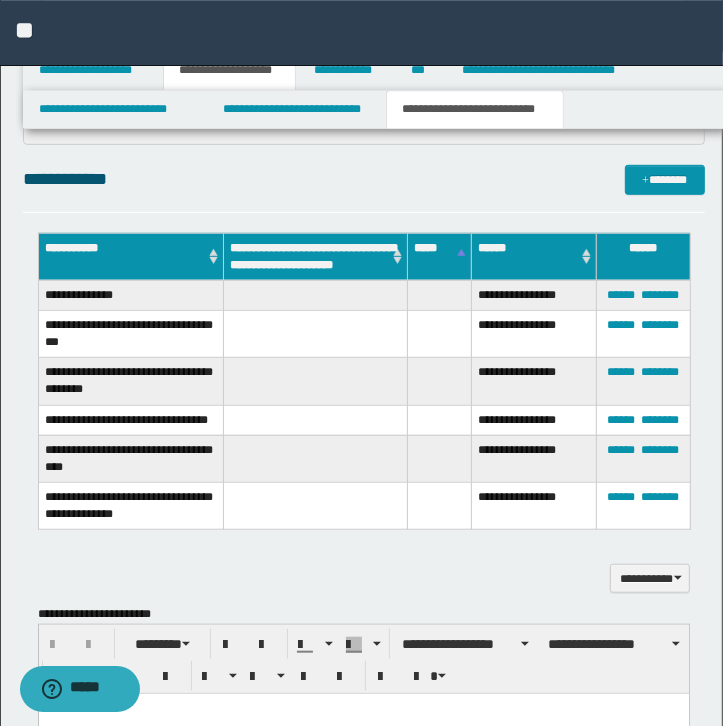 click on "**********" at bounding box center [131, 505] 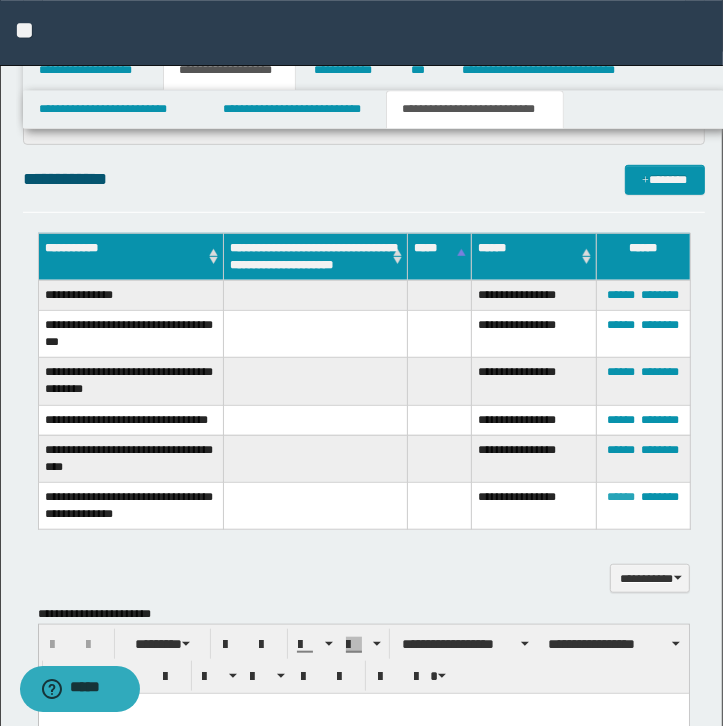 click on "******" at bounding box center (621, 497) 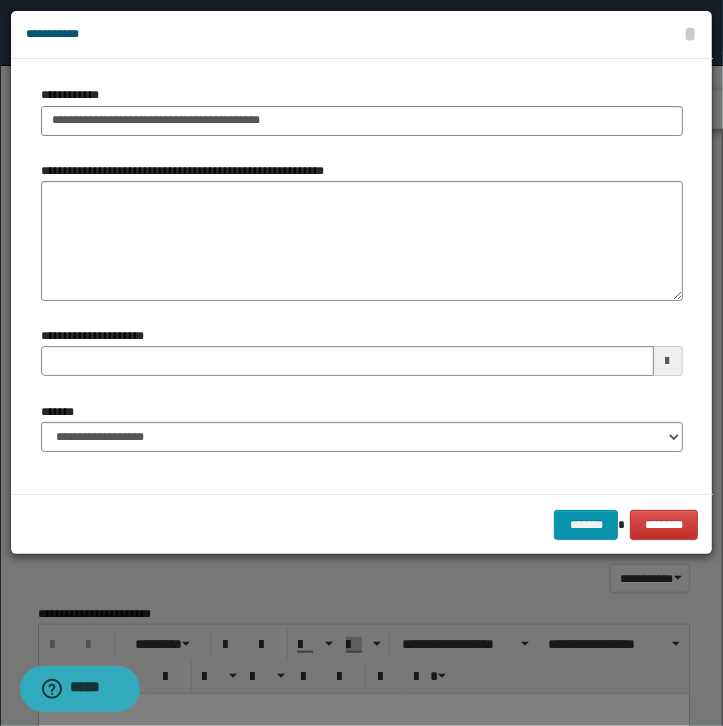 type 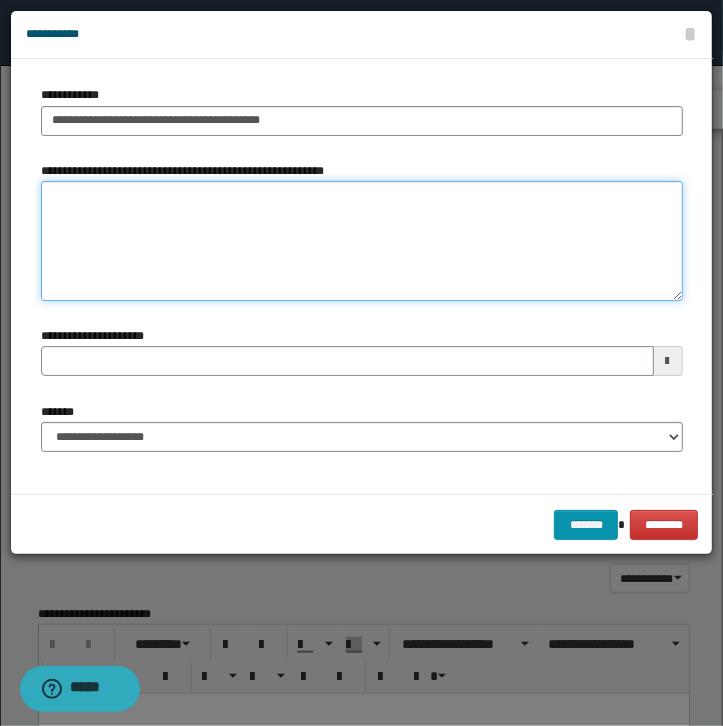 click on "**********" at bounding box center [362, 241] 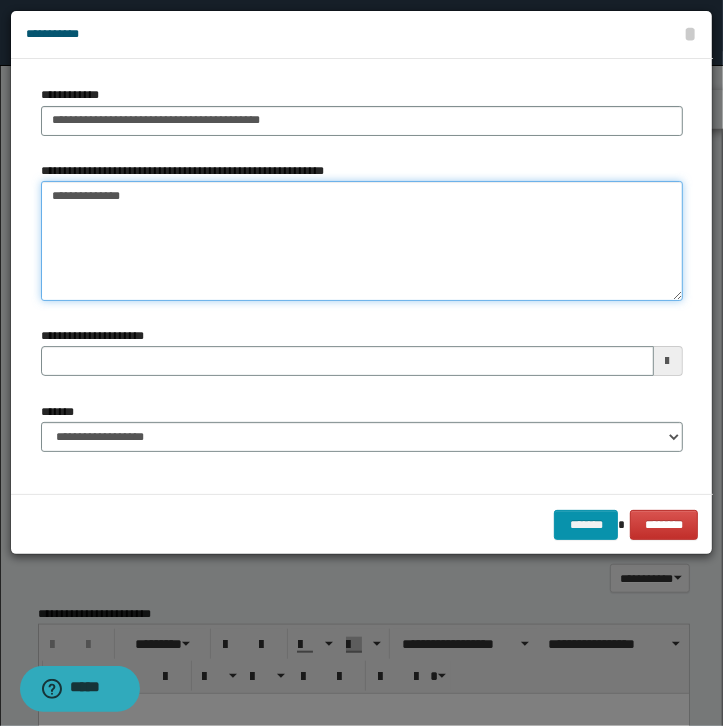 type on "**********" 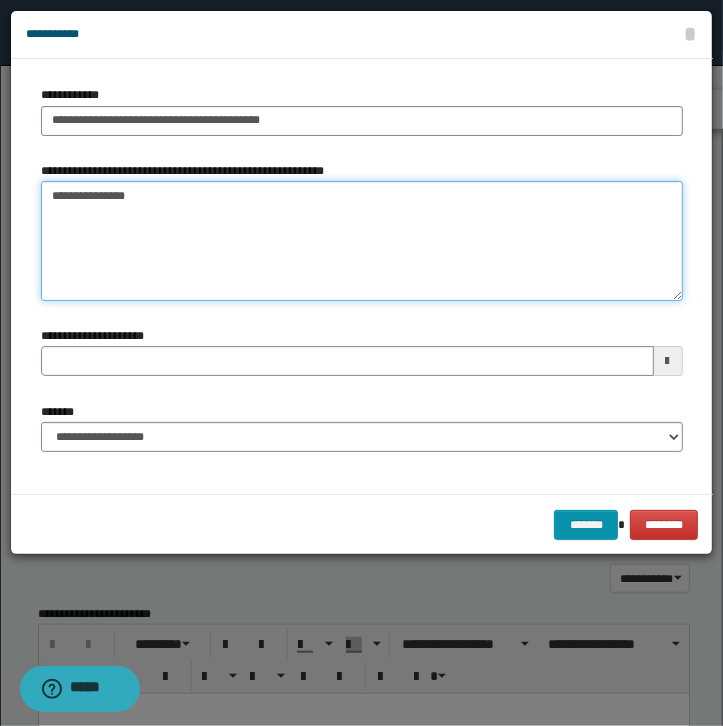 type 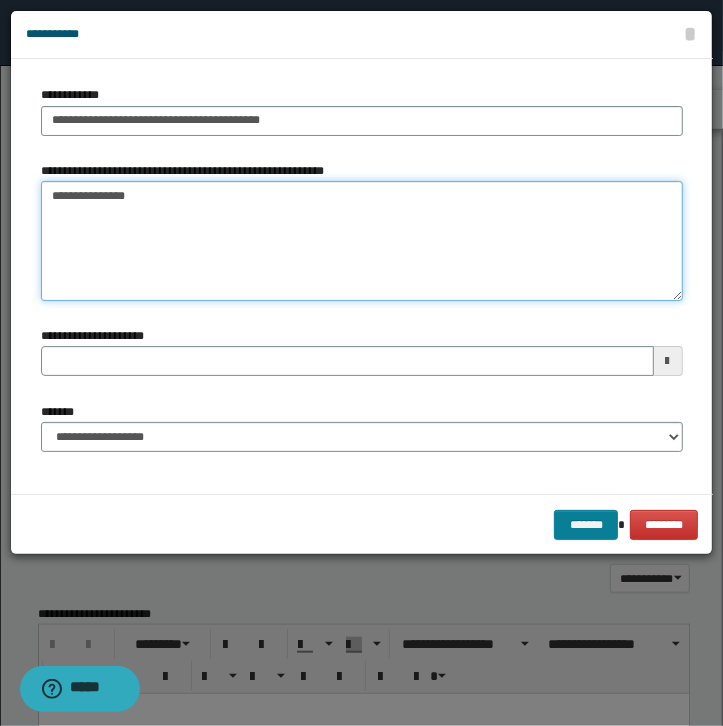 type on "**********" 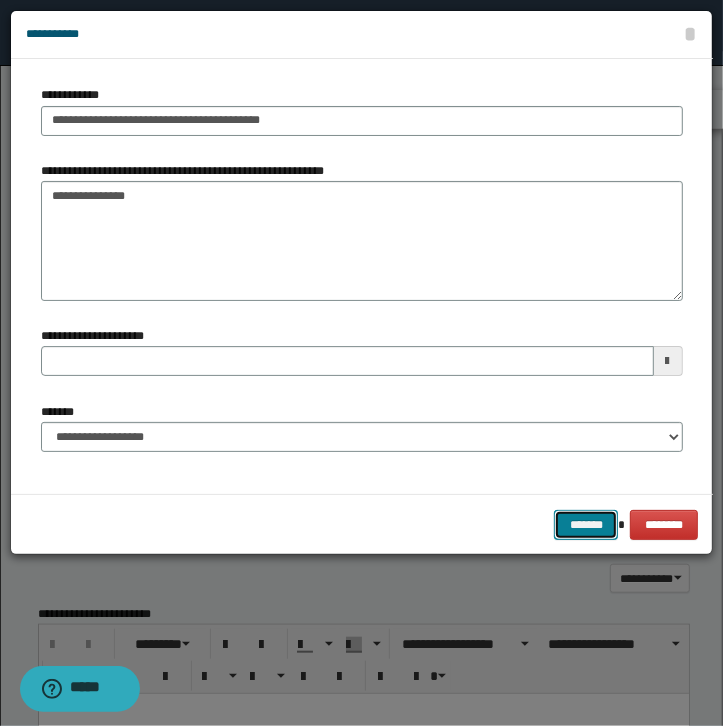 click on "*******" at bounding box center (586, 525) 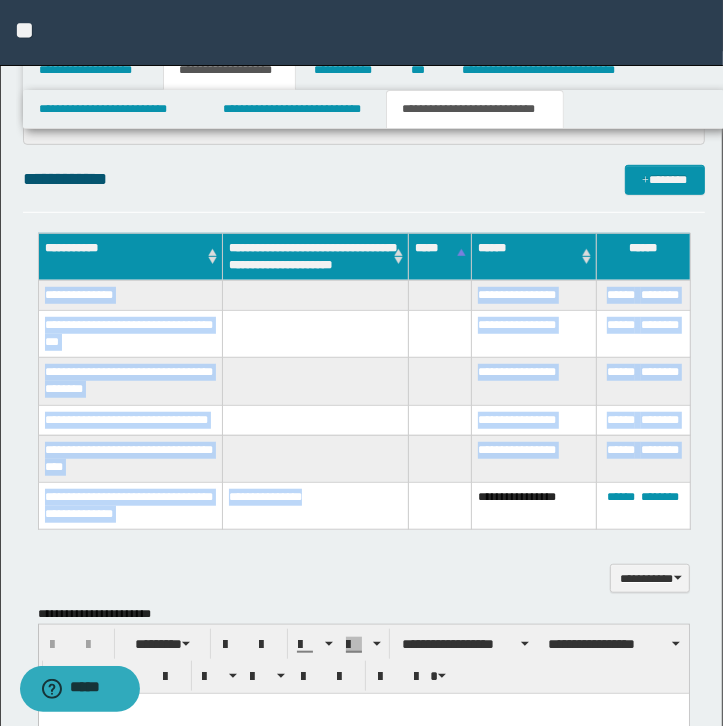 drag, startPoint x: 318, startPoint y: 493, endPoint x: 45, endPoint y: 297, distance: 336.0729 